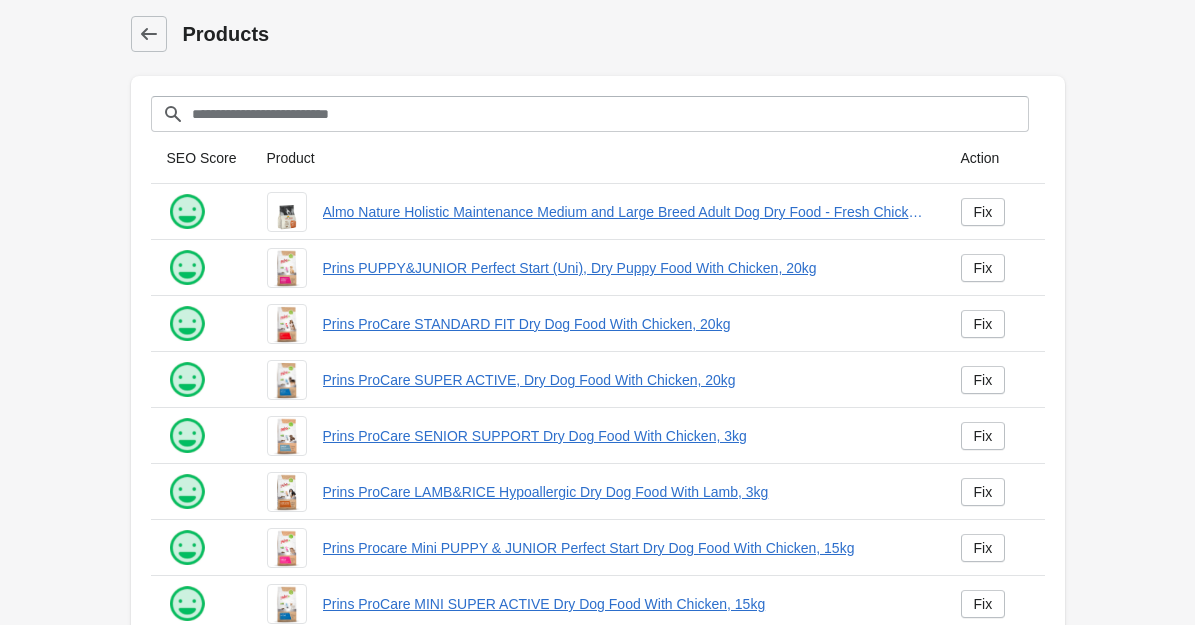 scroll, scrollTop: 0, scrollLeft: 0, axis: both 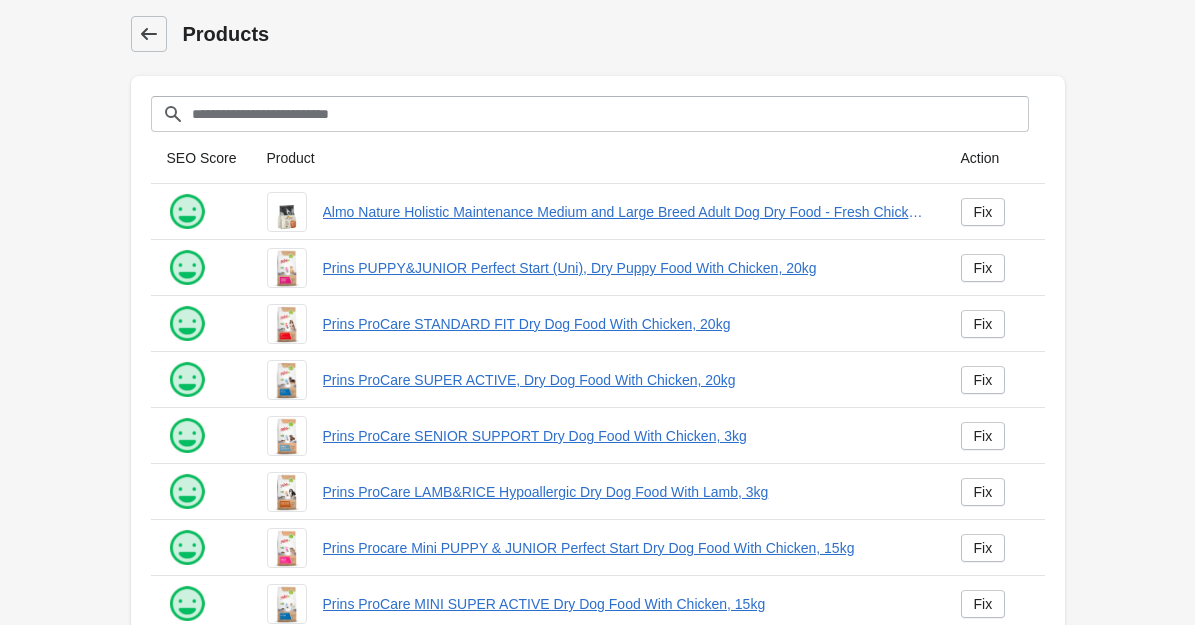 click 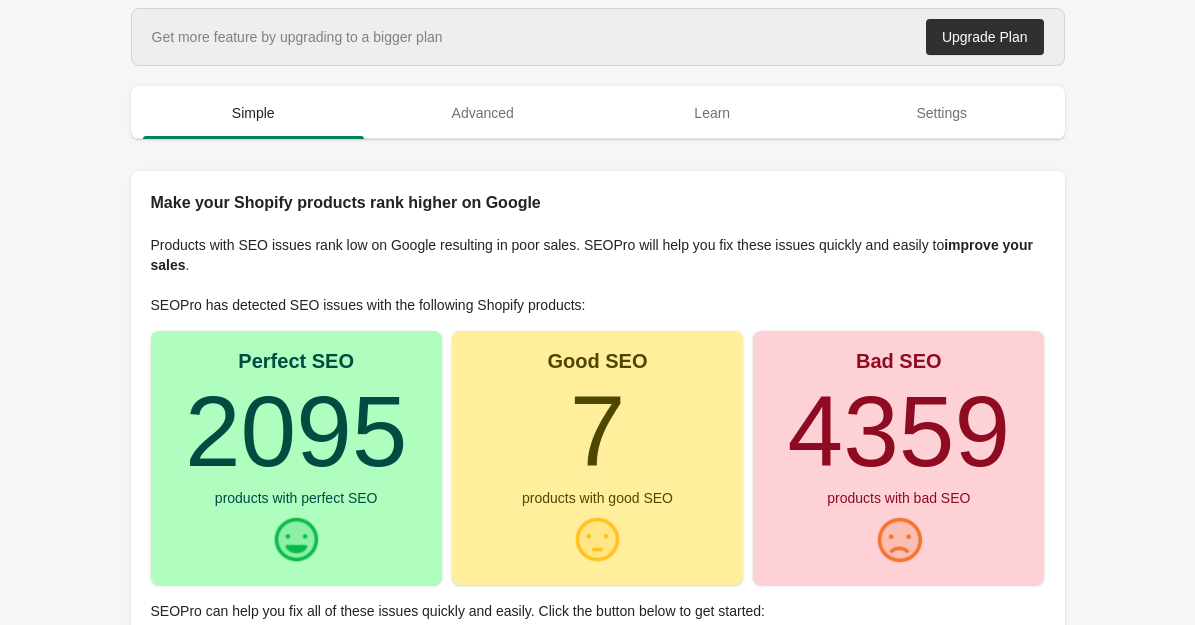 scroll, scrollTop: 0, scrollLeft: 0, axis: both 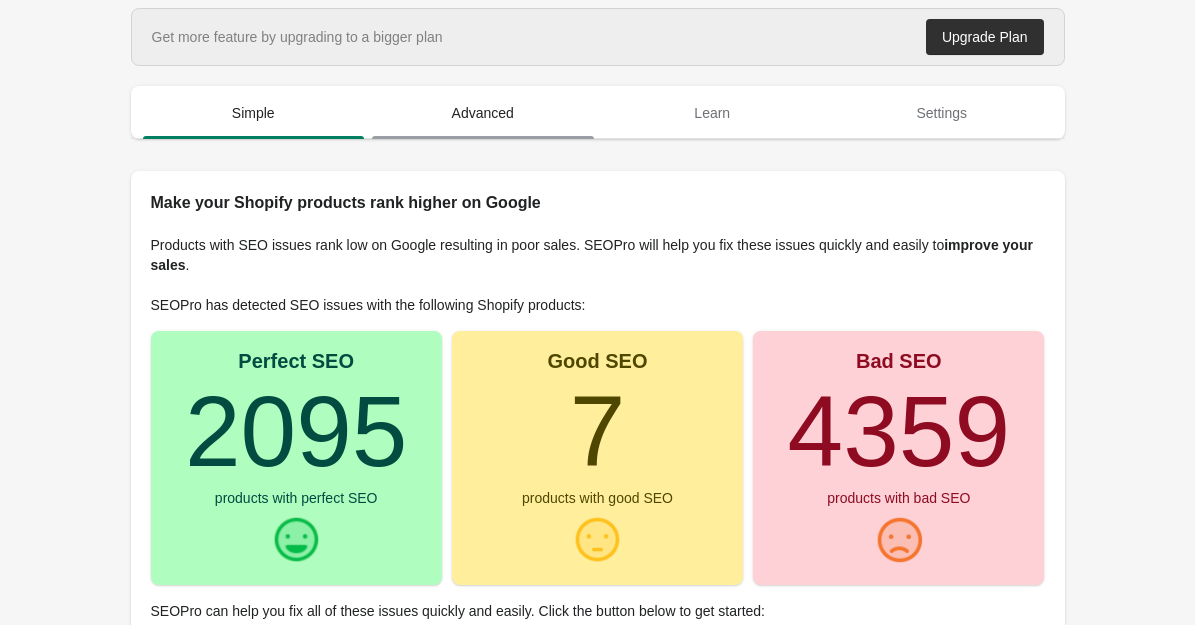 click on "Advanced" at bounding box center (483, 113) 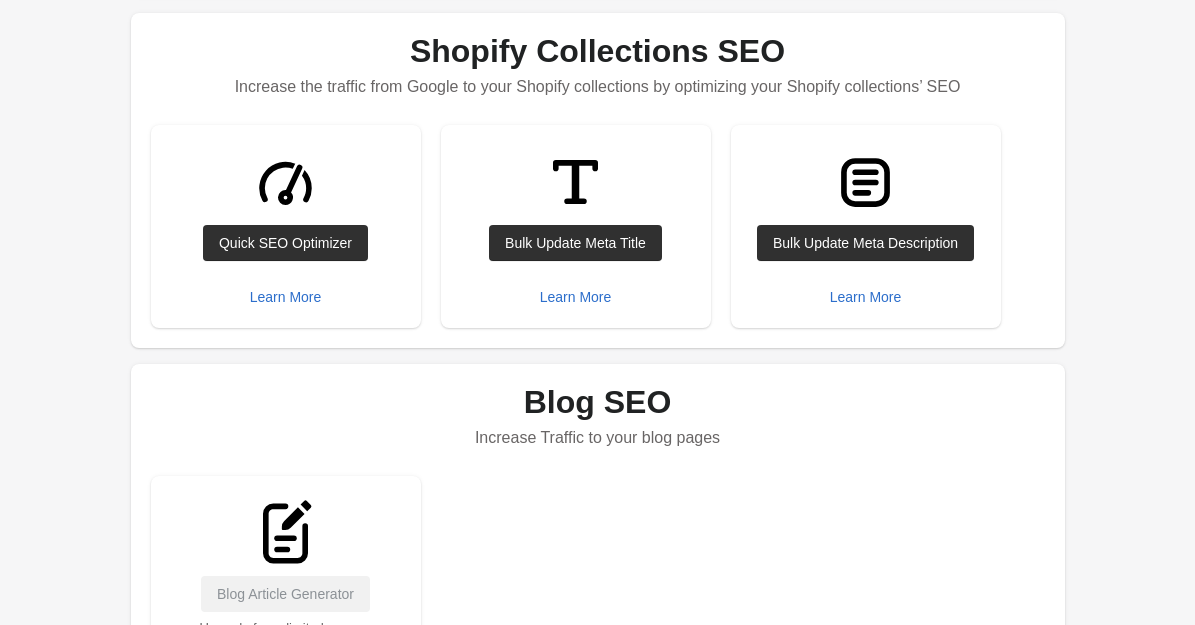 scroll, scrollTop: 832, scrollLeft: 0, axis: vertical 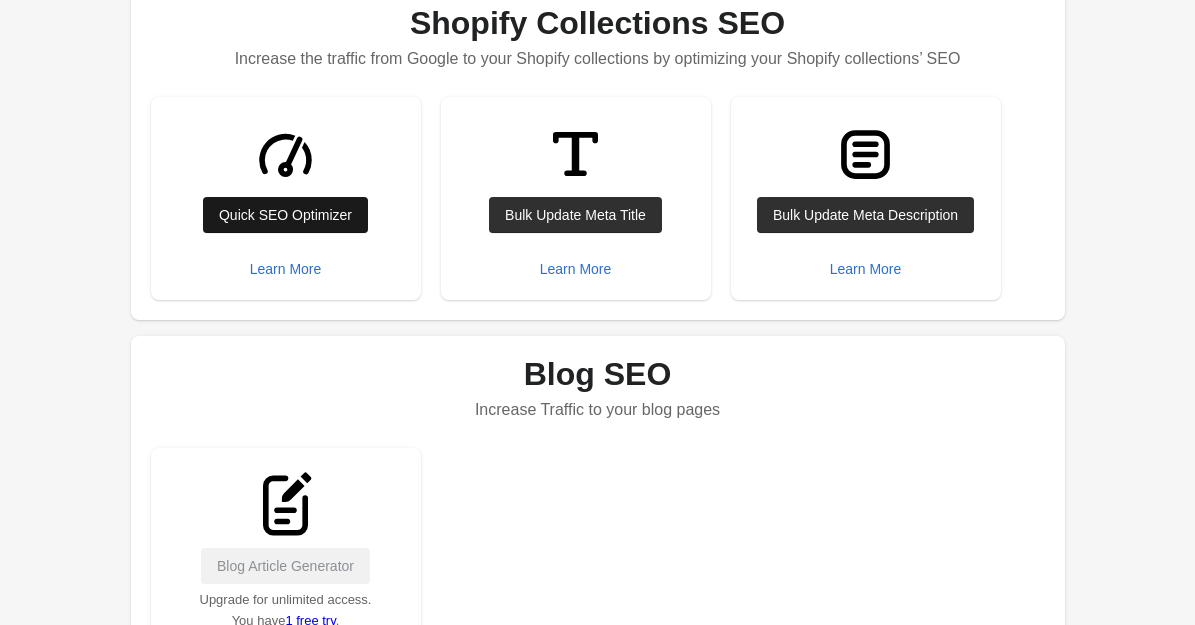 click on "Quick SEO Optimizer" at bounding box center [285, 215] 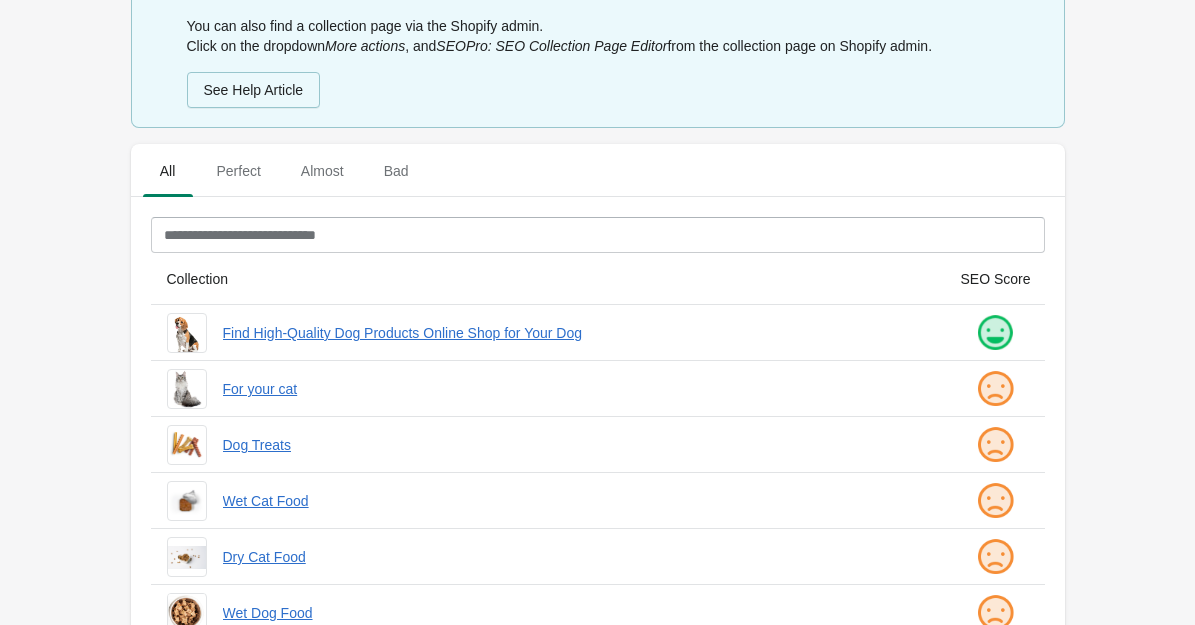 scroll, scrollTop: 150, scrollLeft: 0, axis: vertical 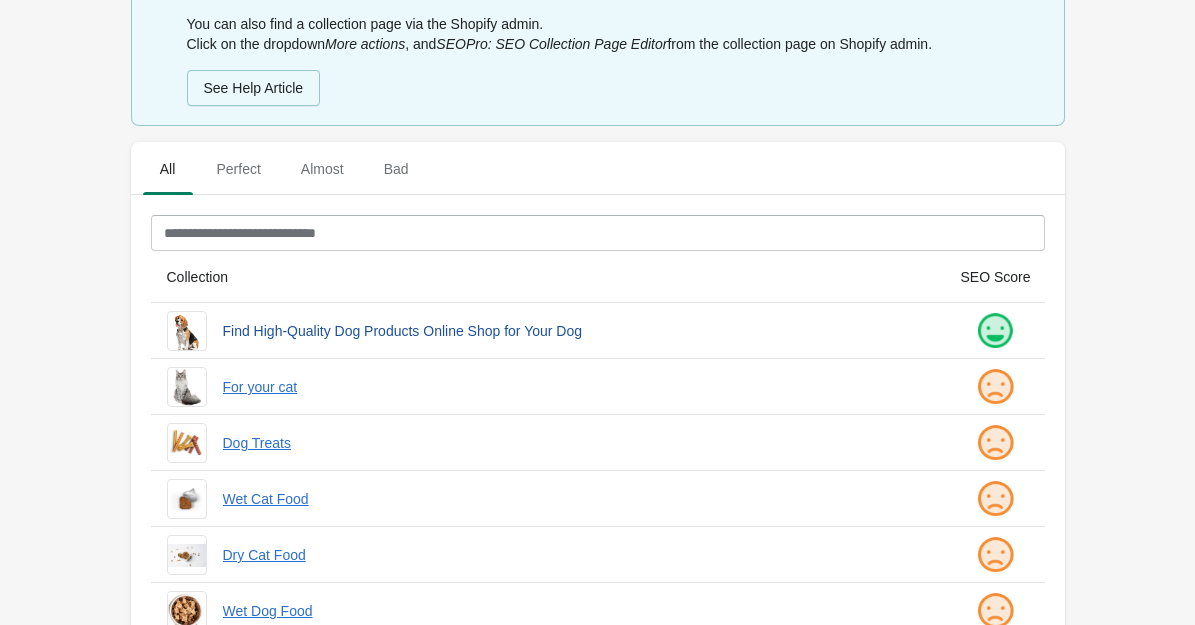 click on "Find High-Quality Dog Products Online Shop for Your Dog" at bounding box center (576, 331) 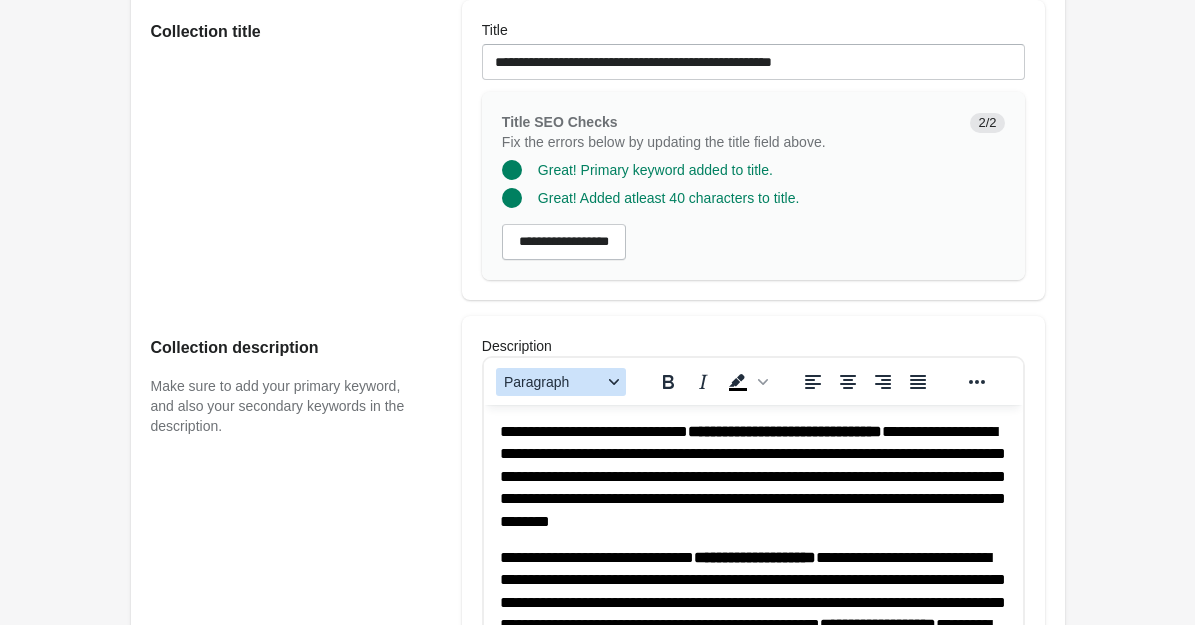 scroll, scrollTop: 494, scrollLeft: 0, axis: vertical 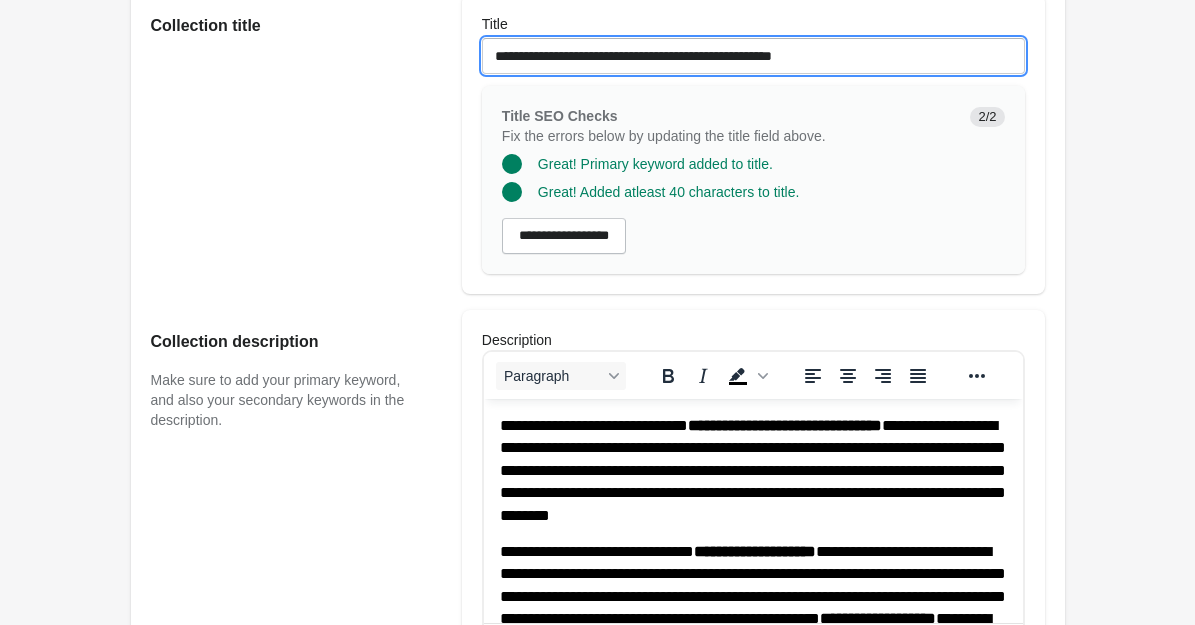 drag, startPoint x: 886, startPoint y: 83, endPoint x: 476, endPoint y: 72, distance: 410.14752 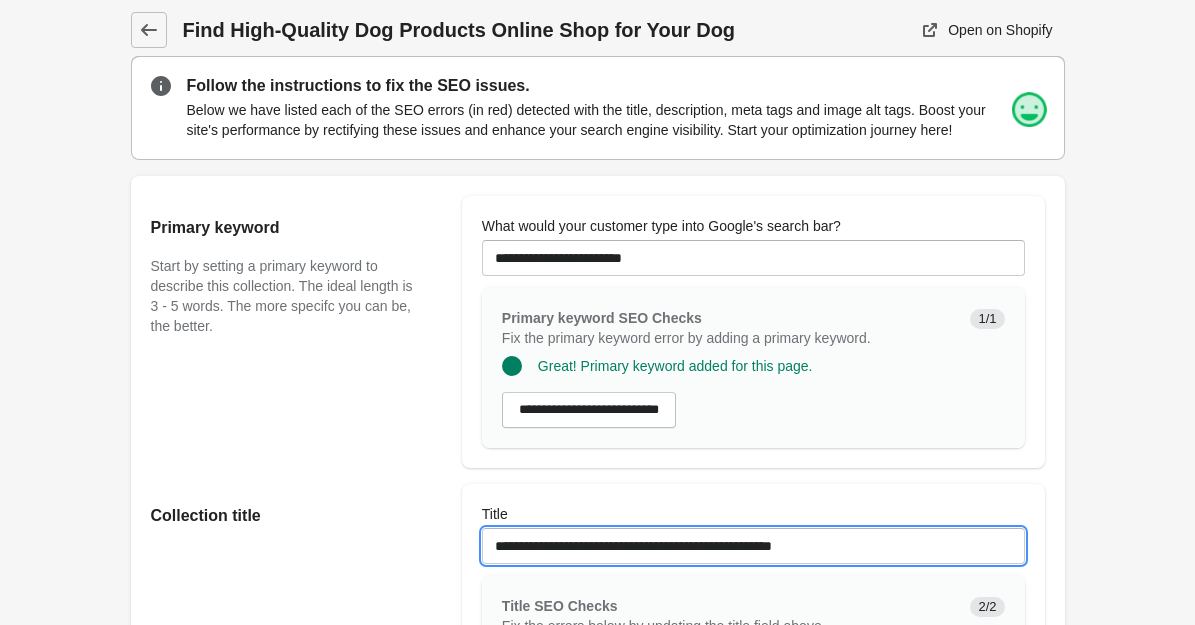 scroll, scrollTop: 2, scrollLeft: 0, axis: vertical 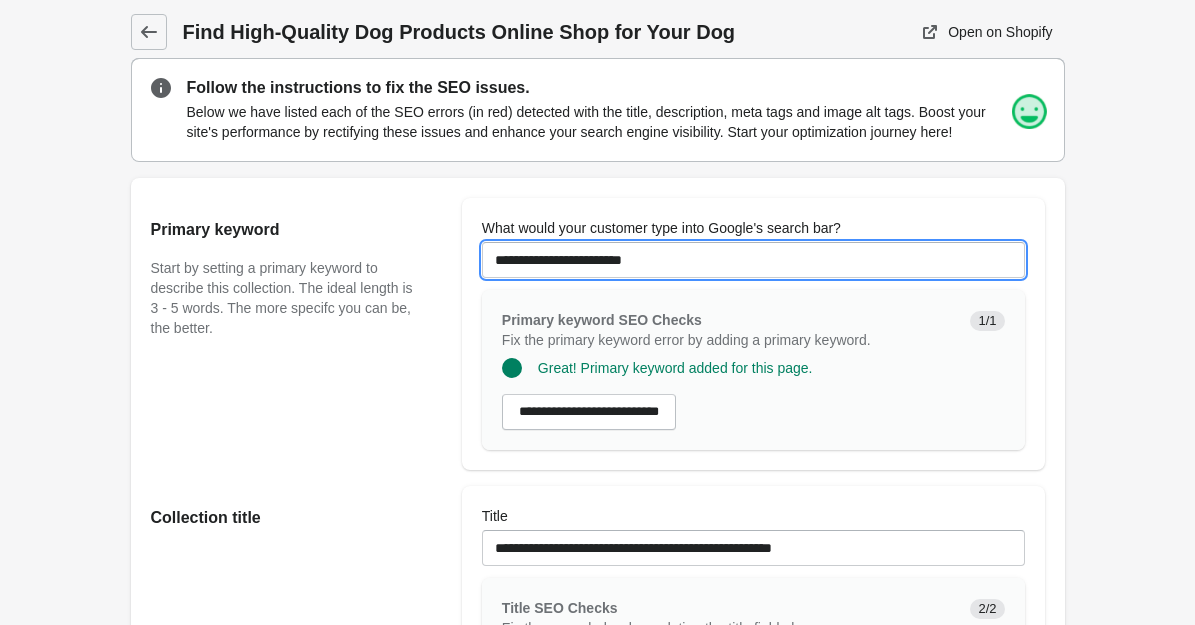 drag, startPoint x: 680, startPoint y: 285, endPoint x: 492, endPoint y: 284, distance: 188.00266 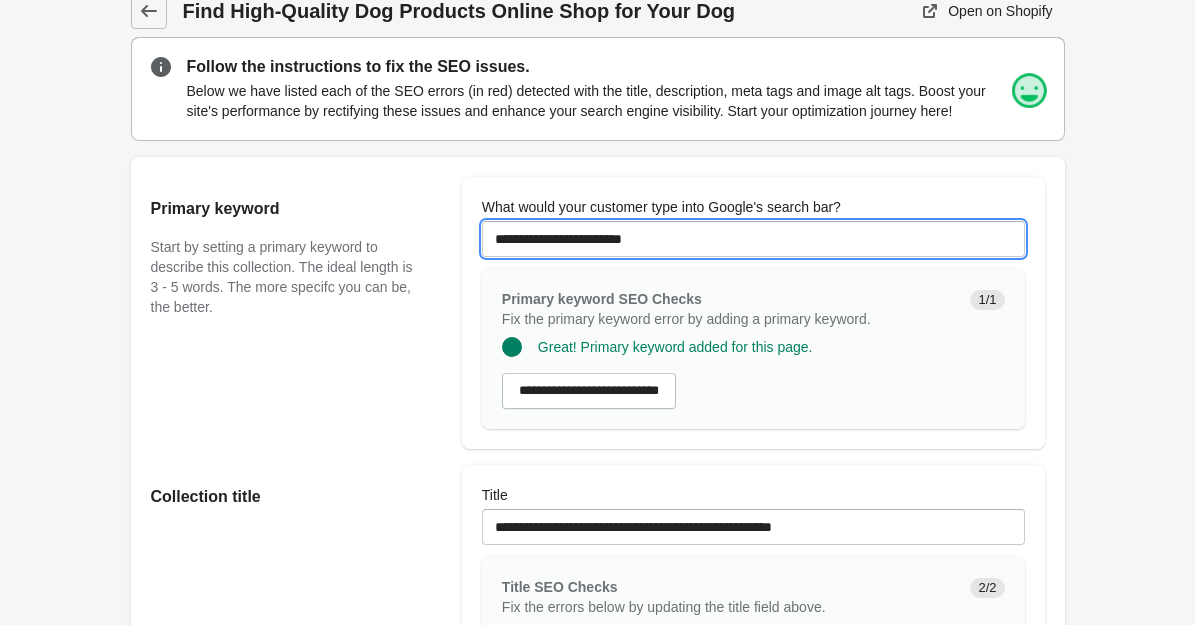 scroll, scrollTop: 25, scrollLeft: 0, axis: vertical 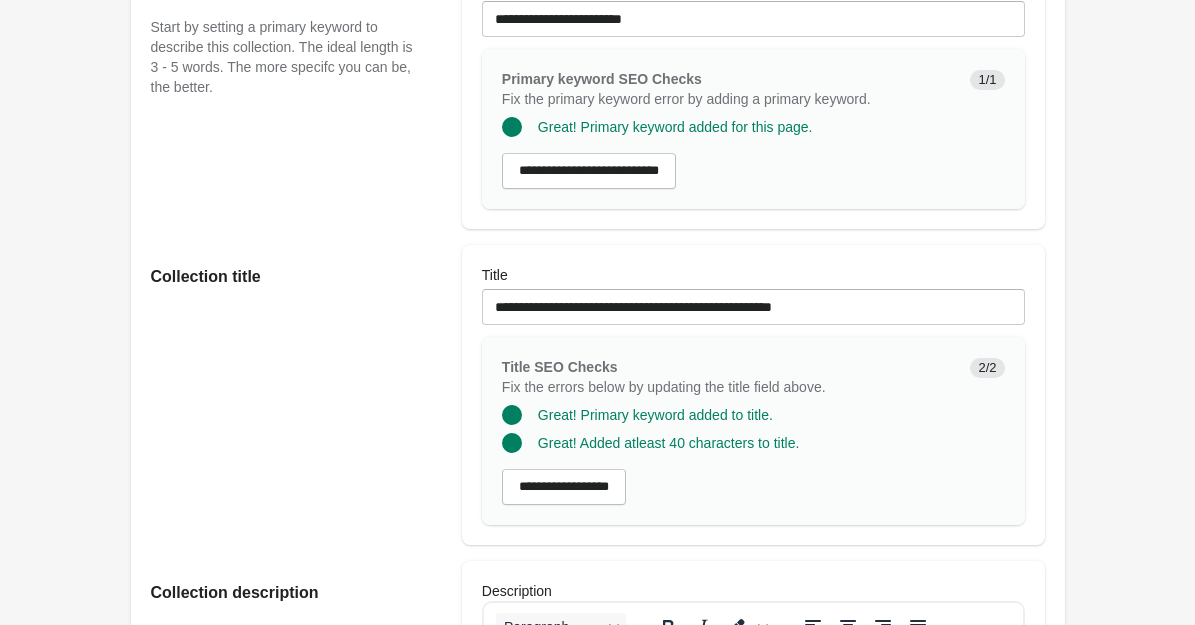 drag, startPoint x: 504, startPoint y: 383, endPoint x: 835, endPoint y: 470, distance: 342.2426 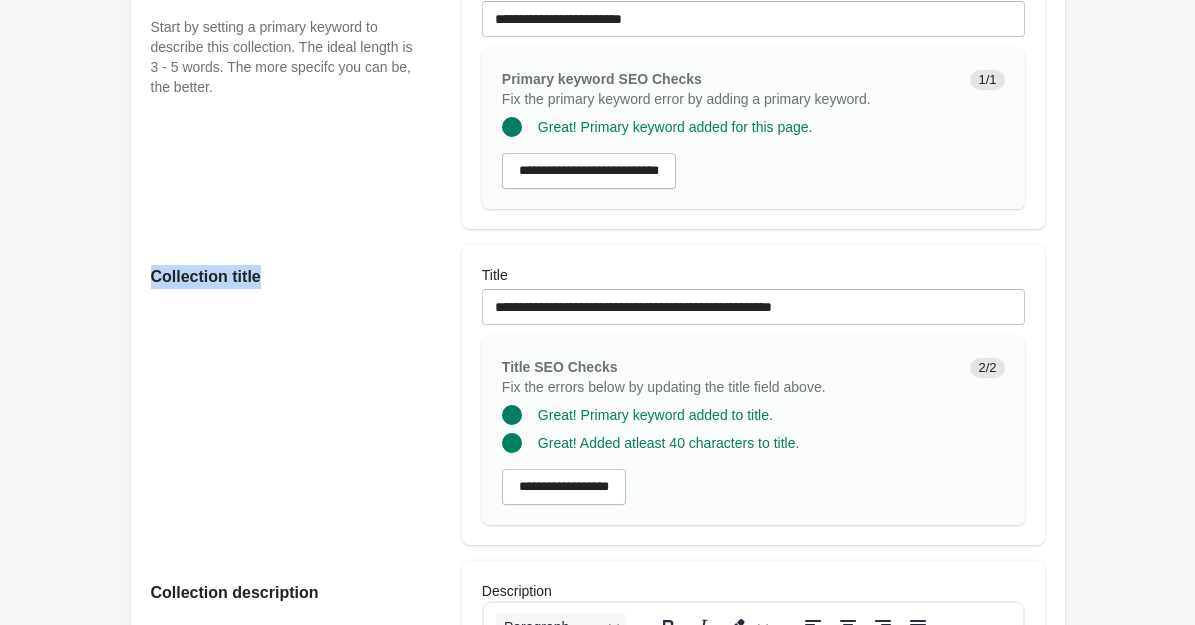 drag, startPoint x: 152, startPoint y: 294, endPoint x: 258, endPoint y: 298, distance: 106.07545 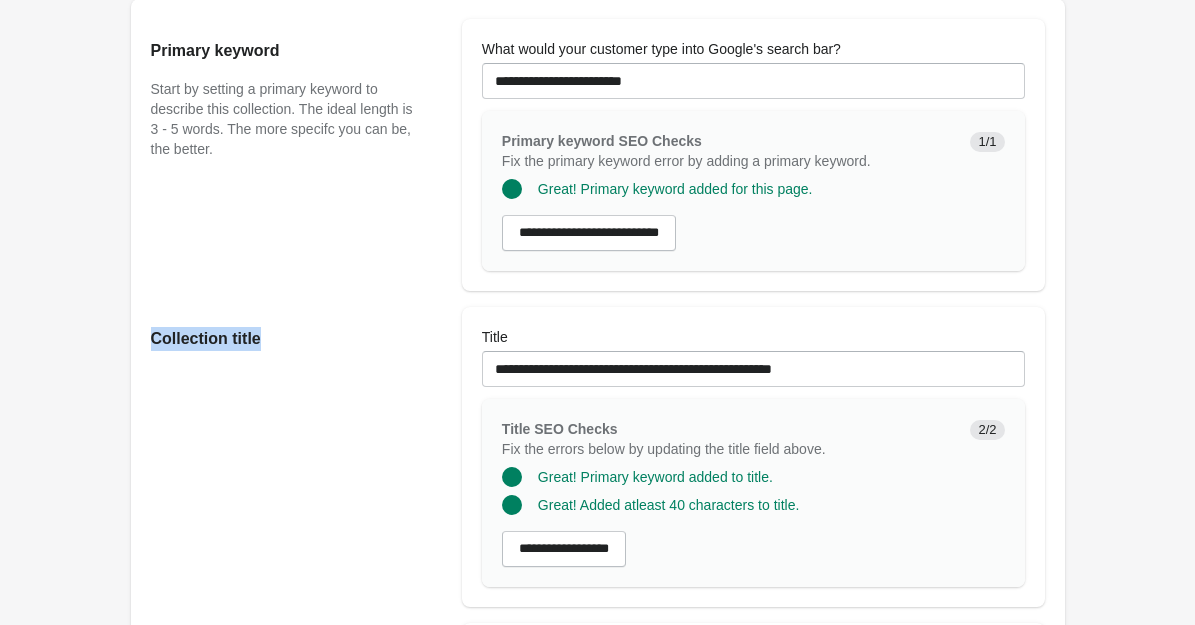 scroll, scrollTop: 183, scrollLeft: 0, axis: vertical 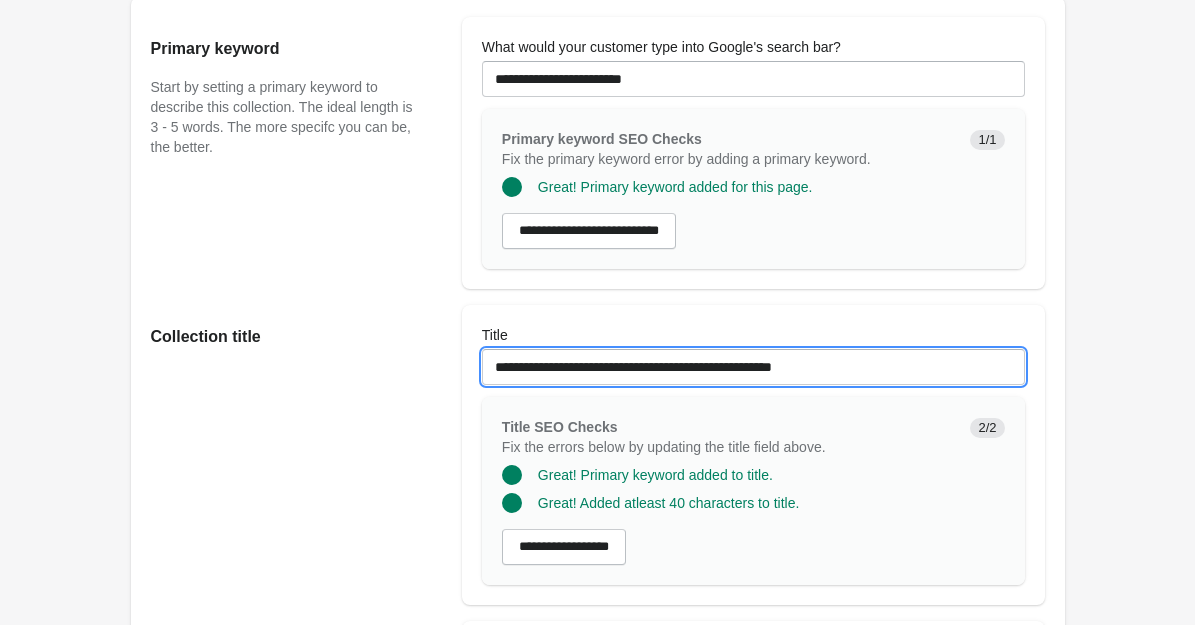 drag, startPoint x: 893, startPoint y: 393, endPoint x: 491, endPoint y: 382, distance: 402.15048 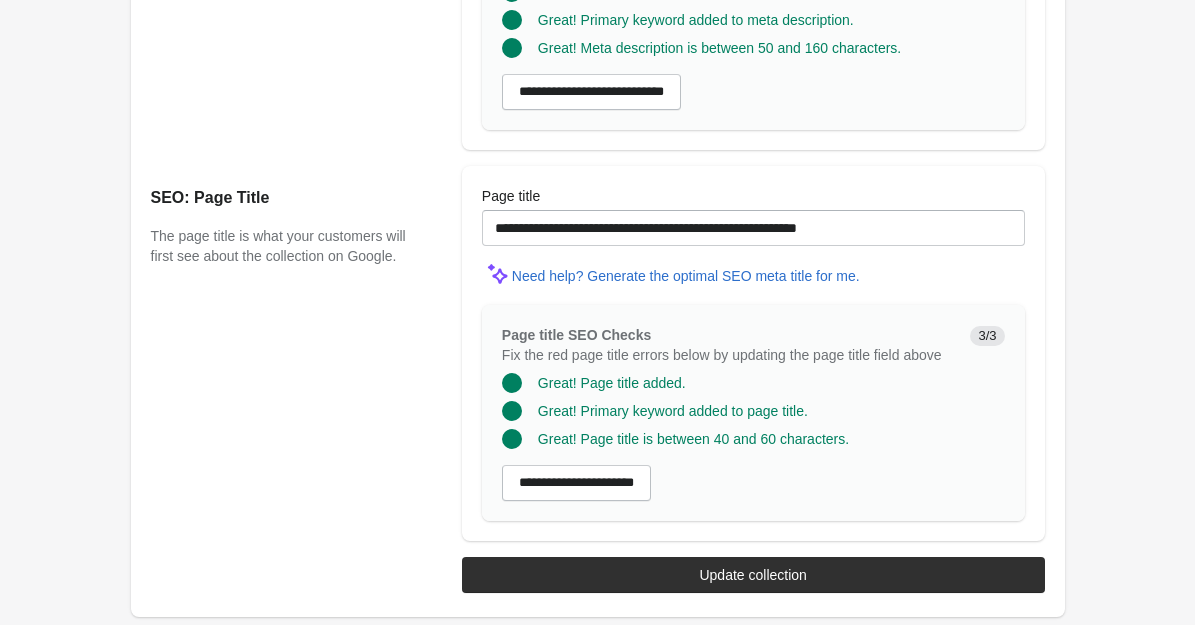 scroll, scrollTop: 1733, scrollLeft: 0, axis: vertical 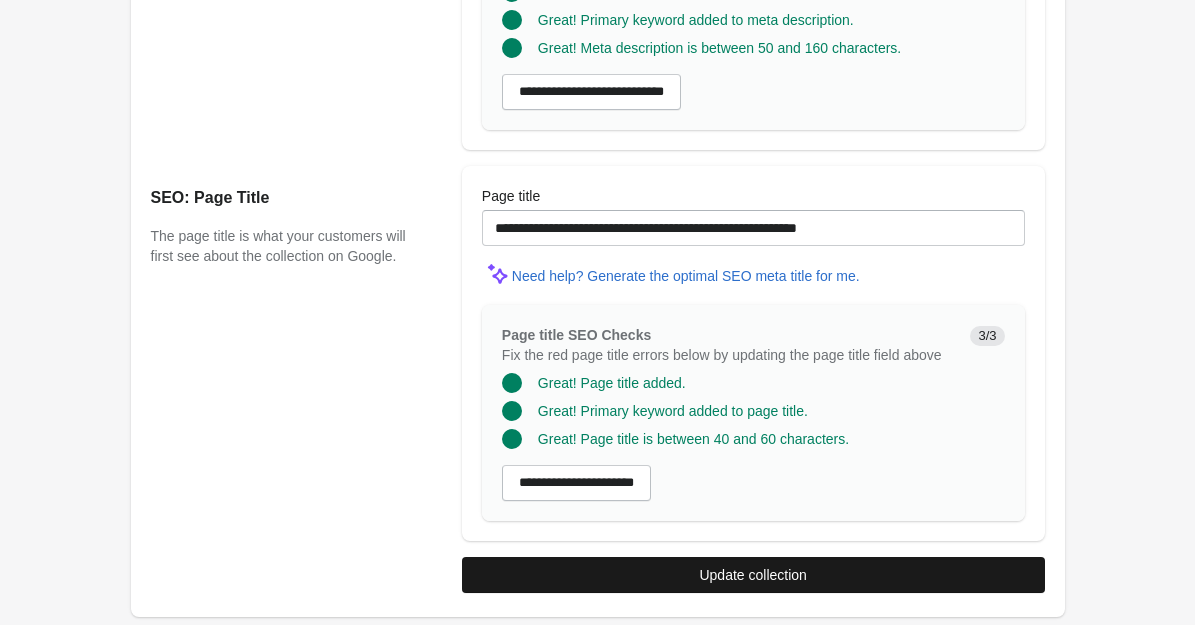 type on "**********" 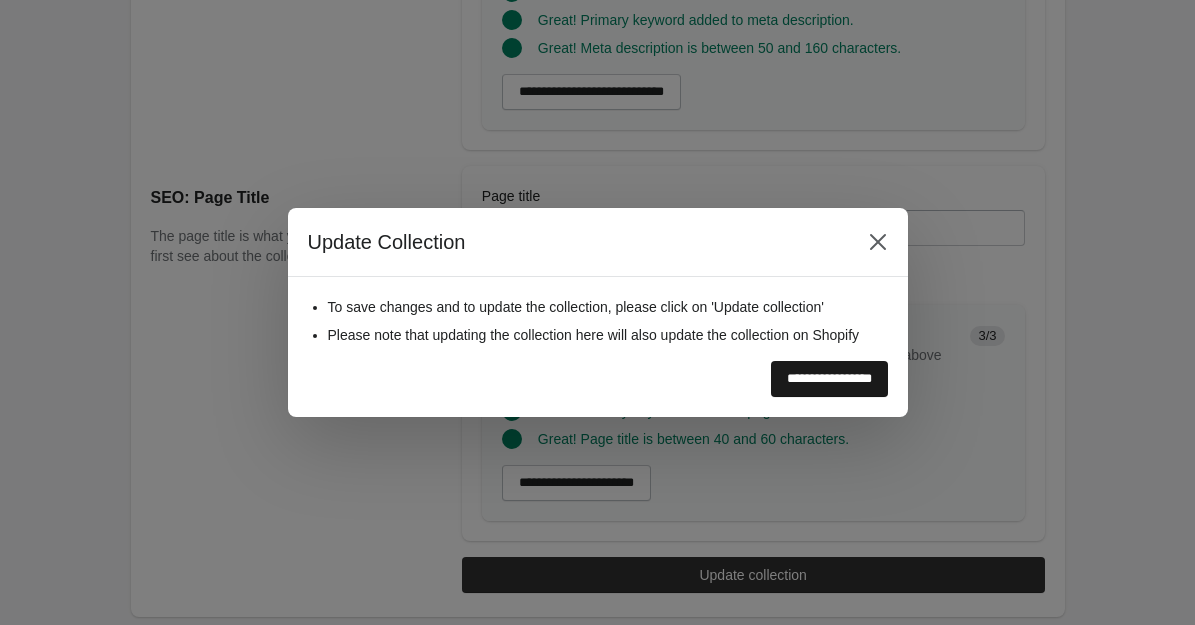 click on "**********" at bounding box center (829, 379) 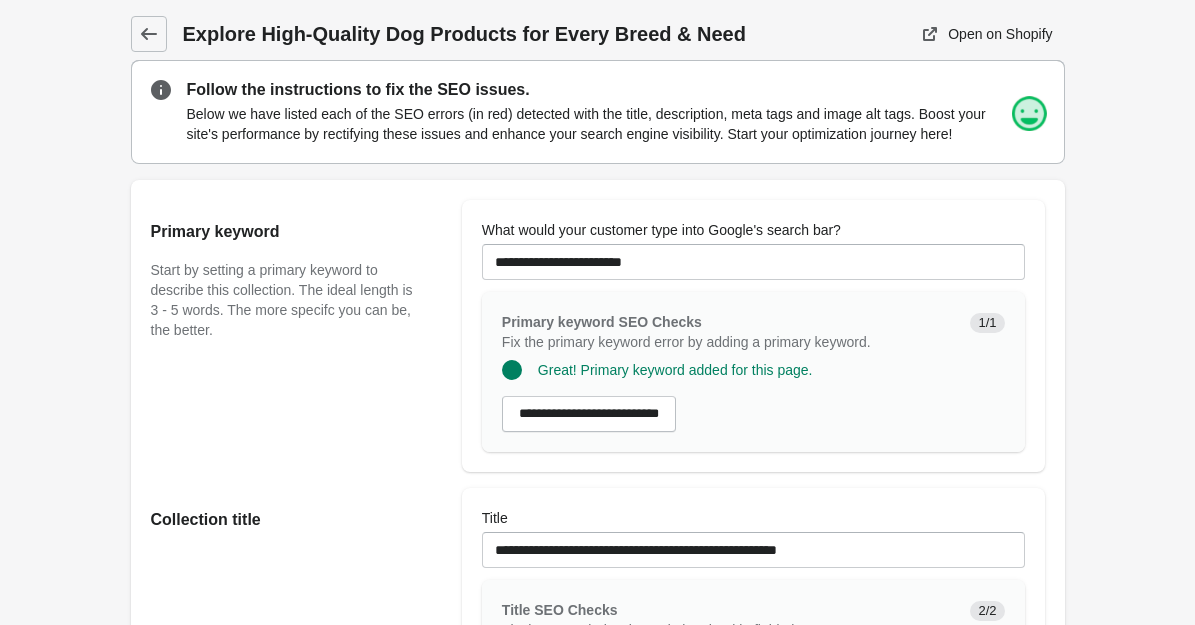 scroll, scrollTop: 0, scrollLeft: 0, axis: both 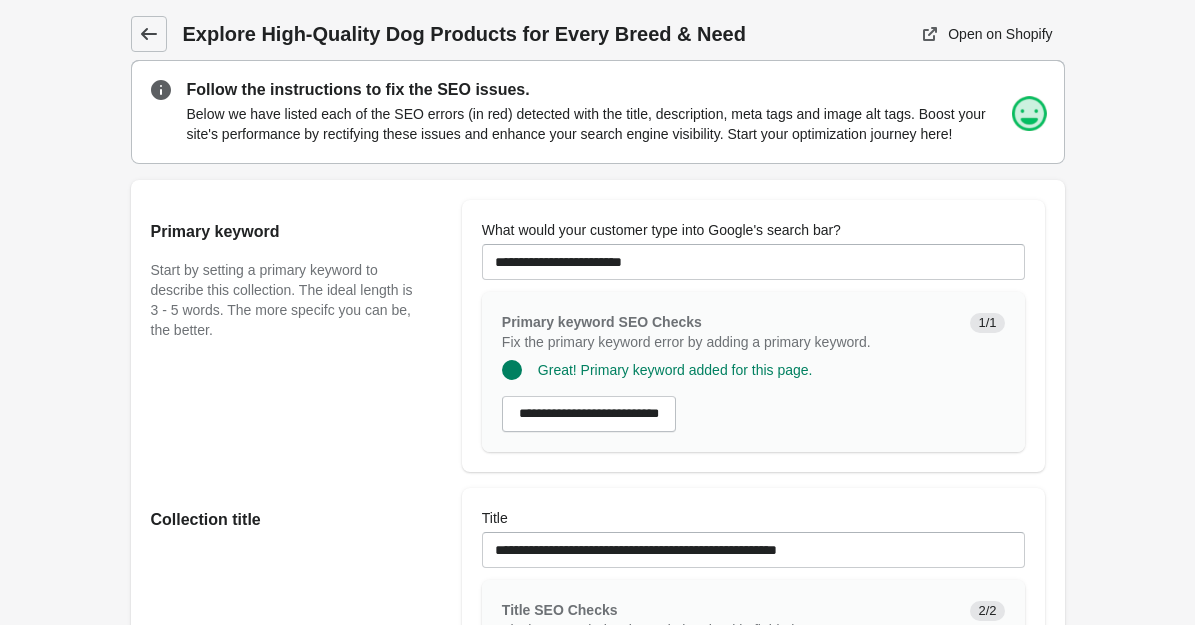 click 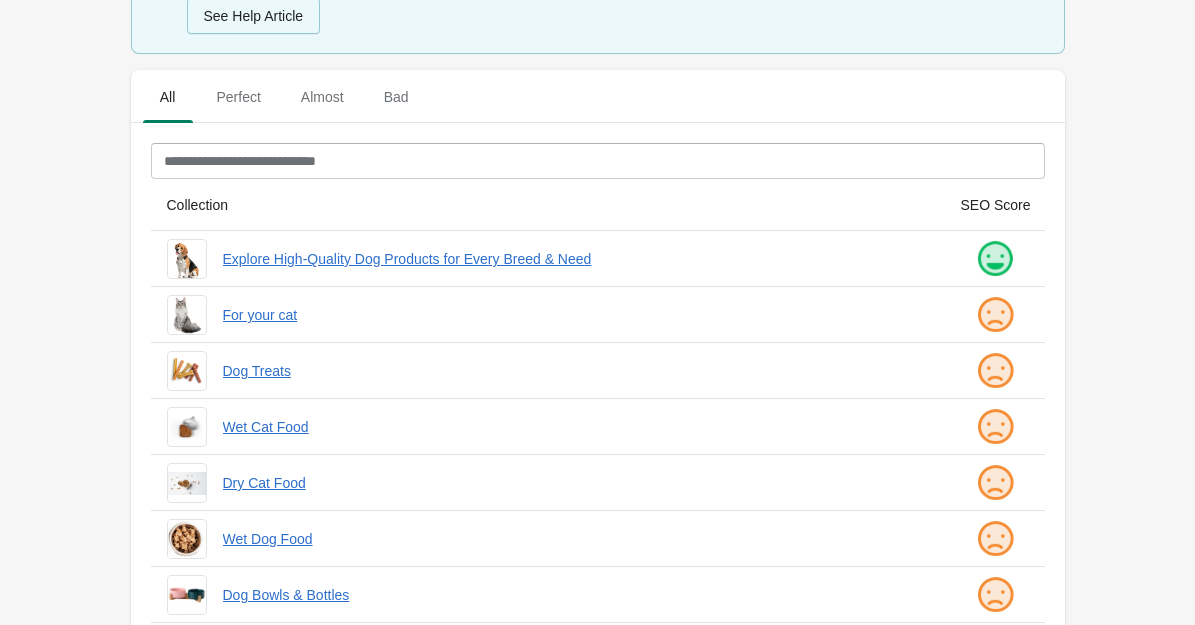 scroll, scrollTop: 240, scrollLeft: 0, axis: vertical 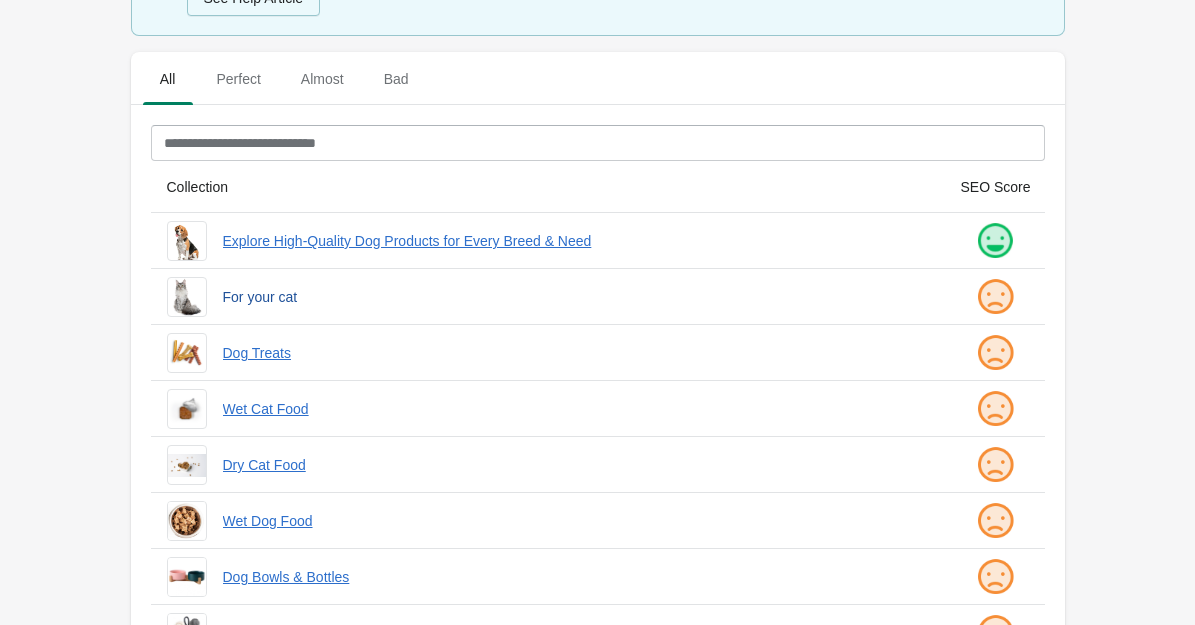 click on "For your cat" at bounding box center [576, 297] 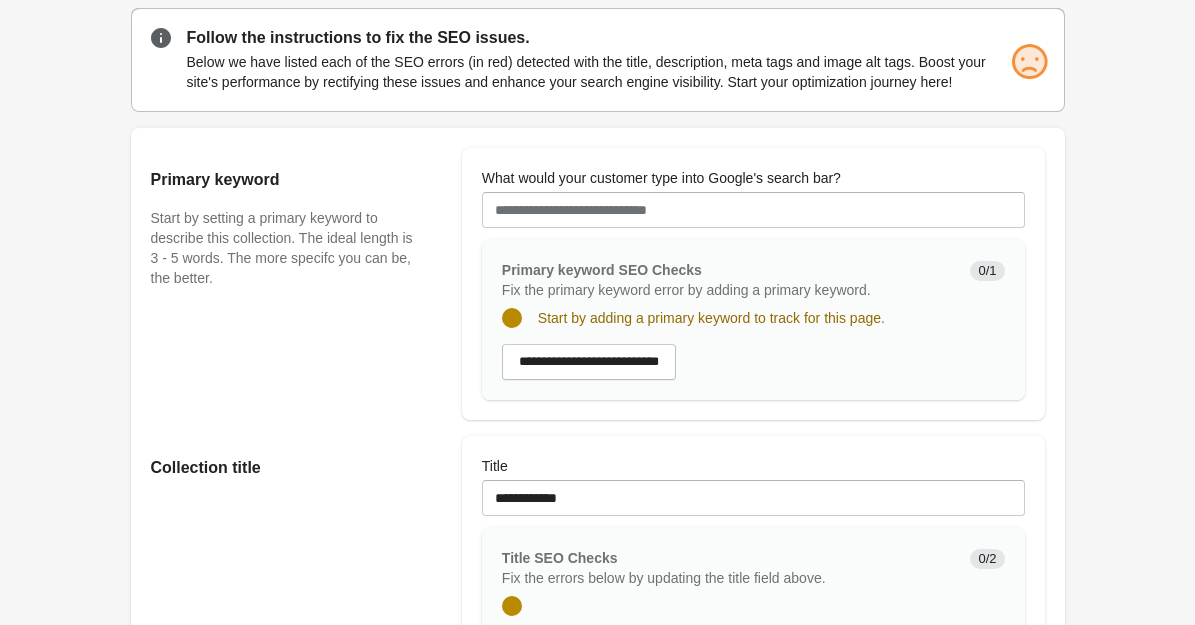scroll, scrollTop: 72, scrollLeft: 0, axis: vertical 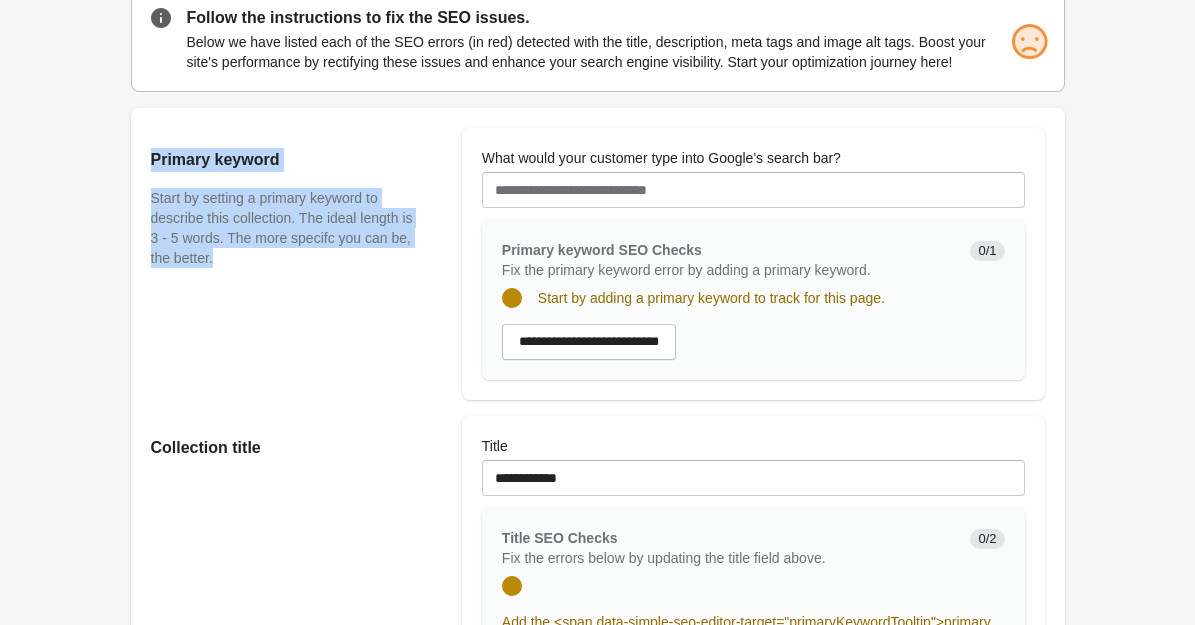 drag, startPoint x: 151, startPoint y: 173, endPoint x: 253, endPoint y: 302, distance: 164.45364 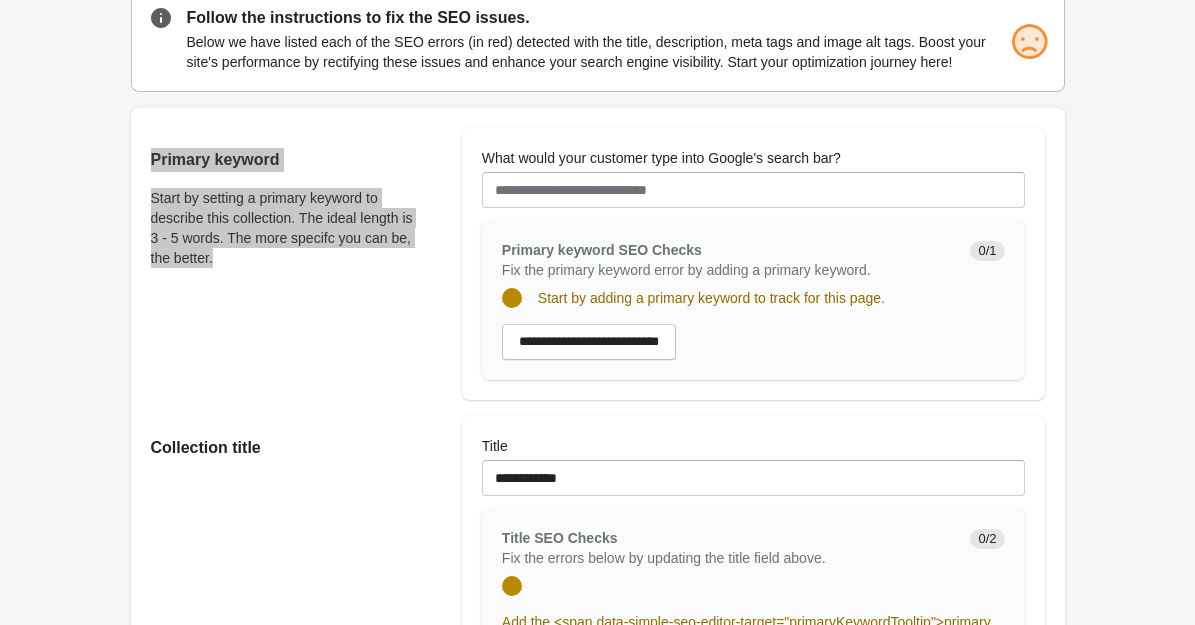 scroll, scrollTop: 0, scrollLeft: 0, axis: both 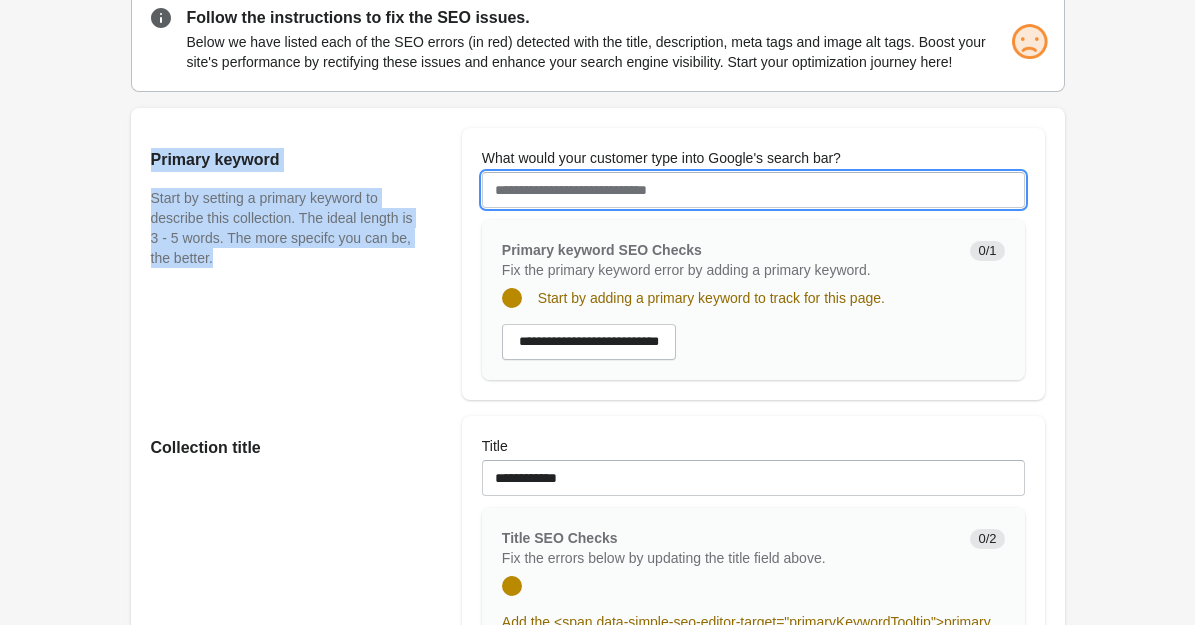 click on "What would your customer type into Google's search bar?" at bounding box center (753, 190) 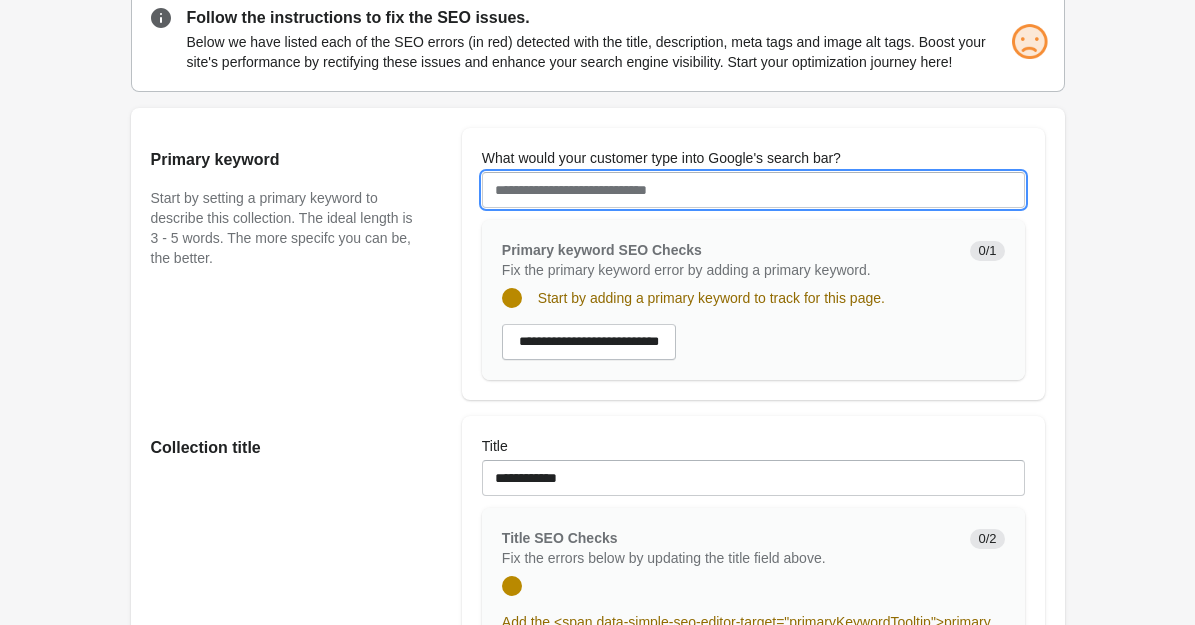 paste on "**********" 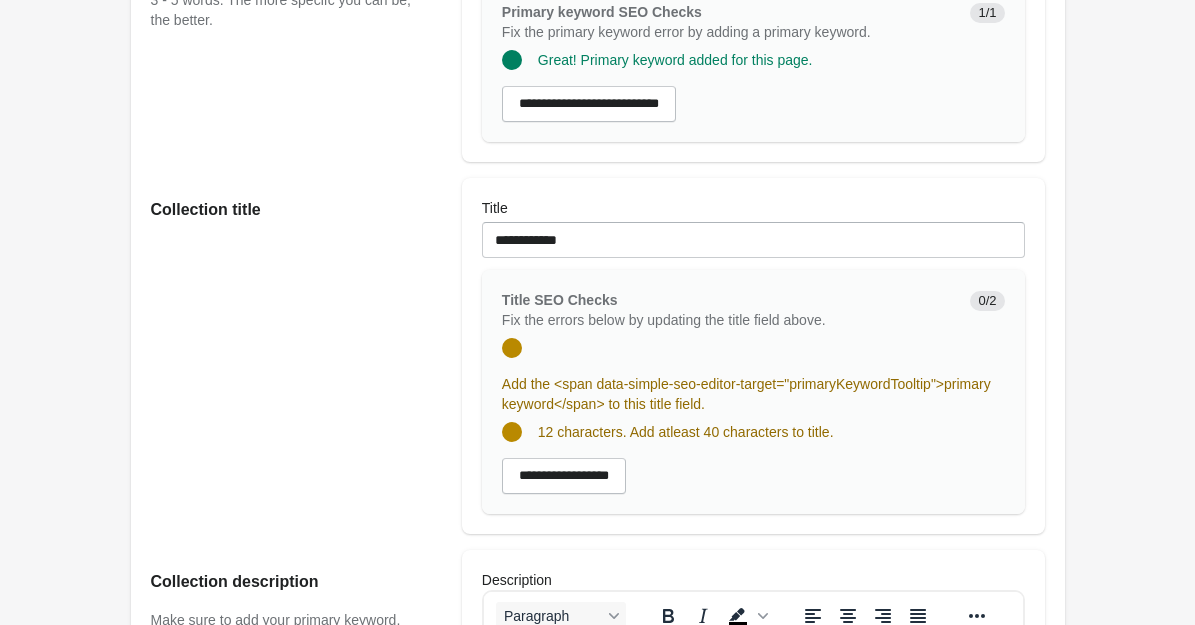 scroll, scrollTop: 316, scrollLeft: 0, axis: vertical 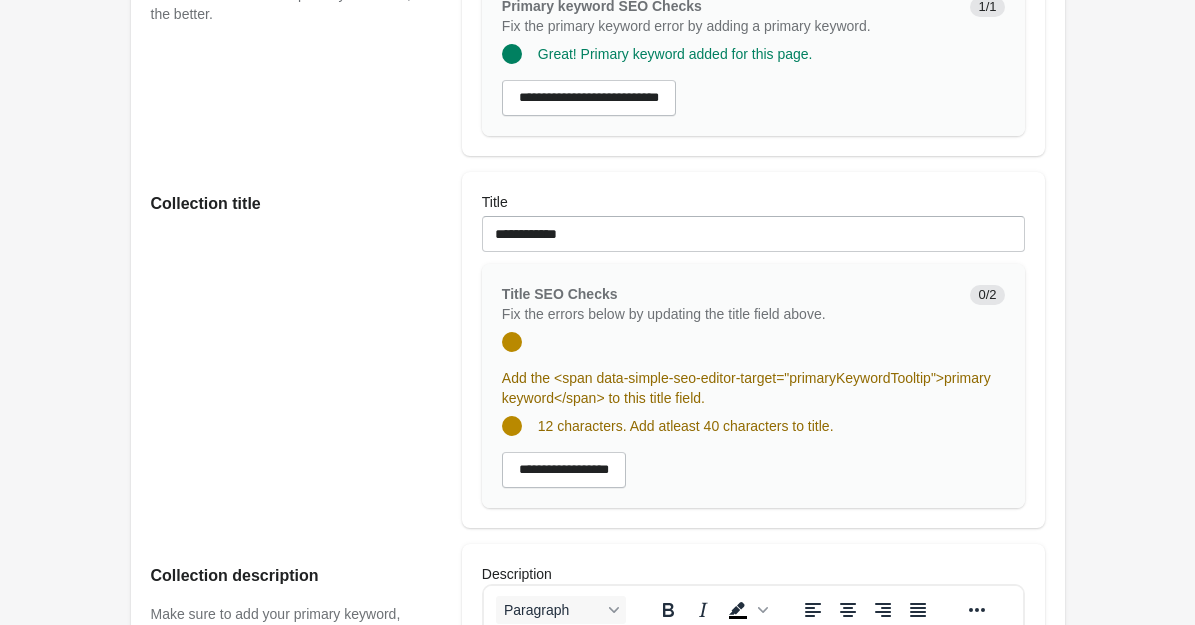 type on "**********" 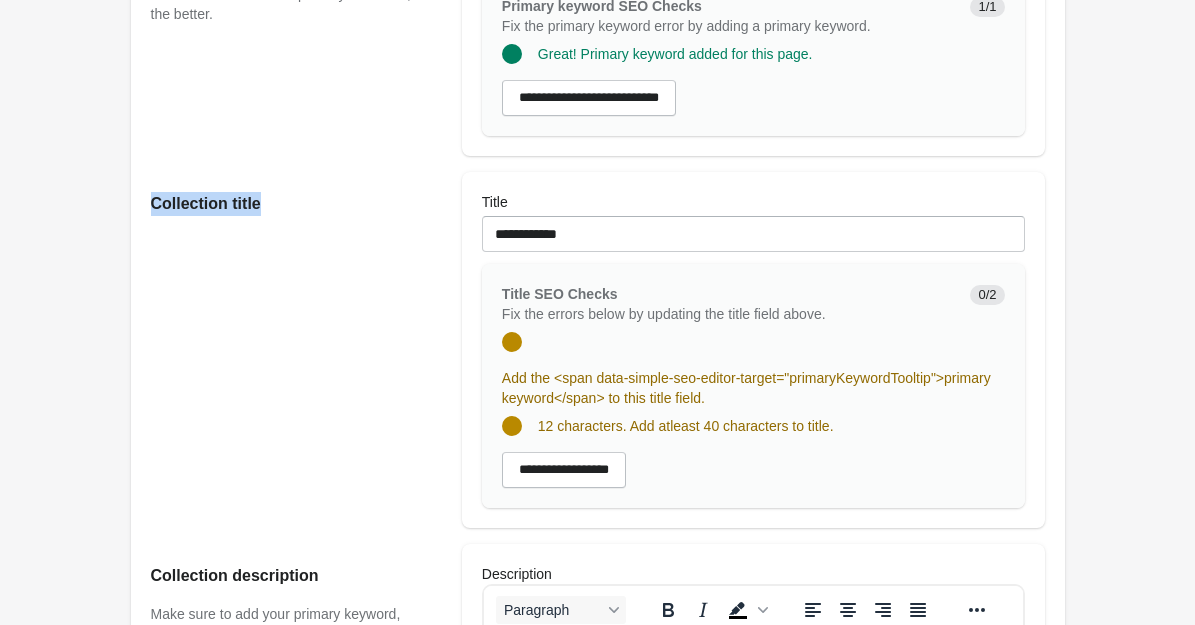 drag, startPoint x: 153, startPoint y: 220, endPoint x: 270, endPoint y: 221, distance: 117.00427 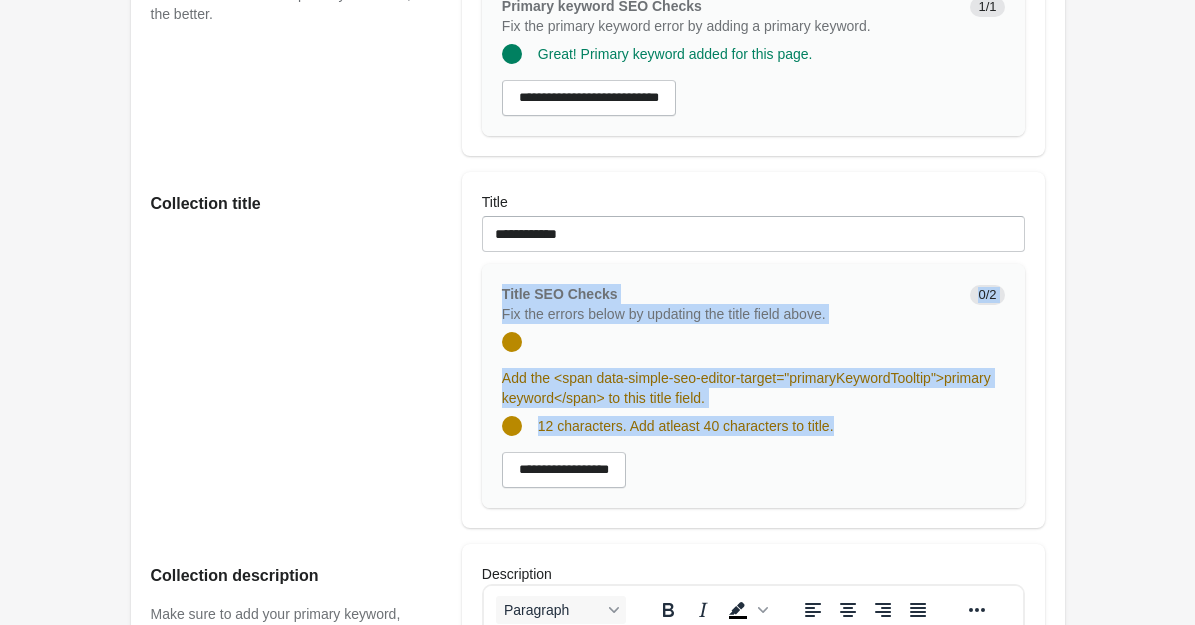 drag, startPoint x: 502, startPoint y: 310, endPoint x: 883, endPoint y: 453, distance: 406.9521 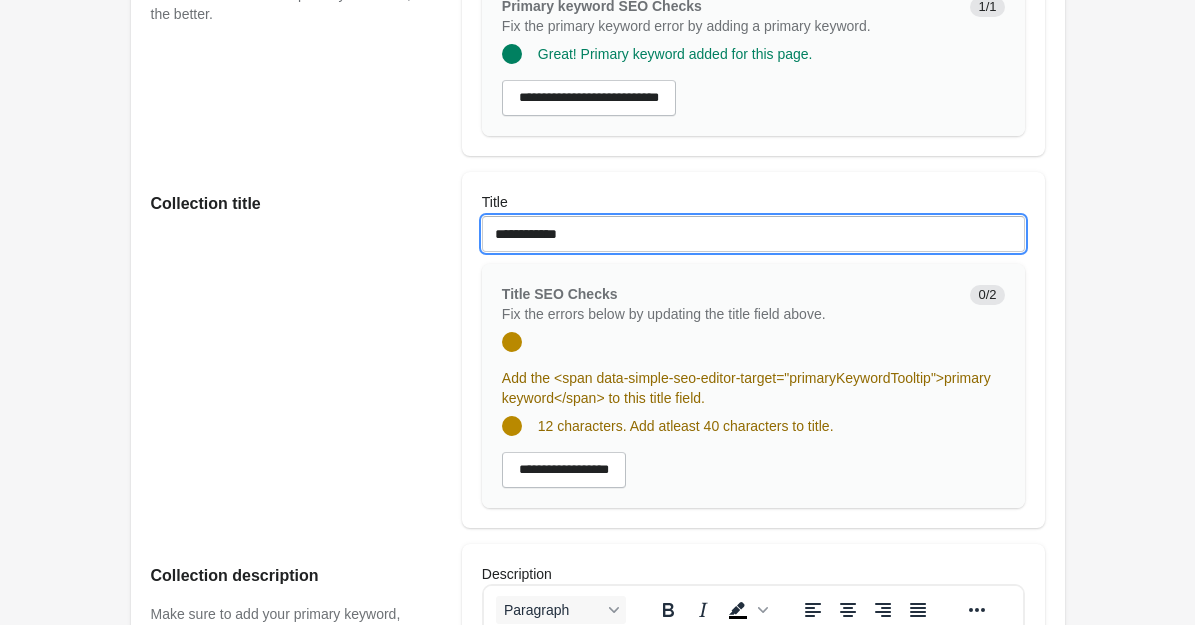 click on "**********" at bounding box center [753, 234] 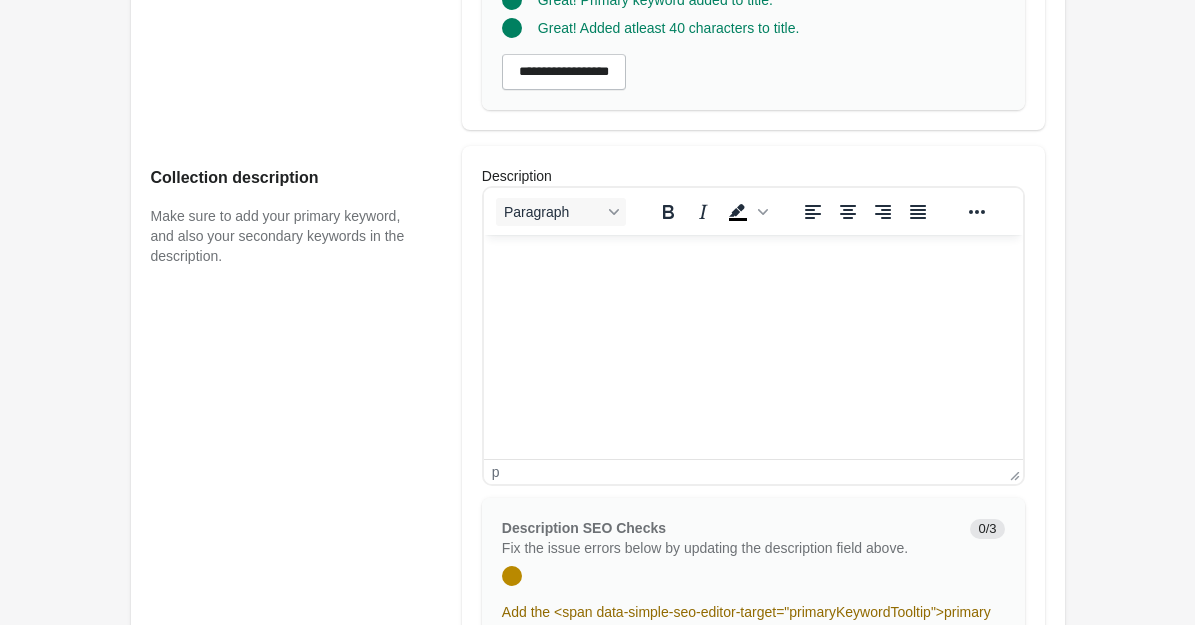 scroll, scrollTop: 661, scrollLeft: 0, axis: vertical 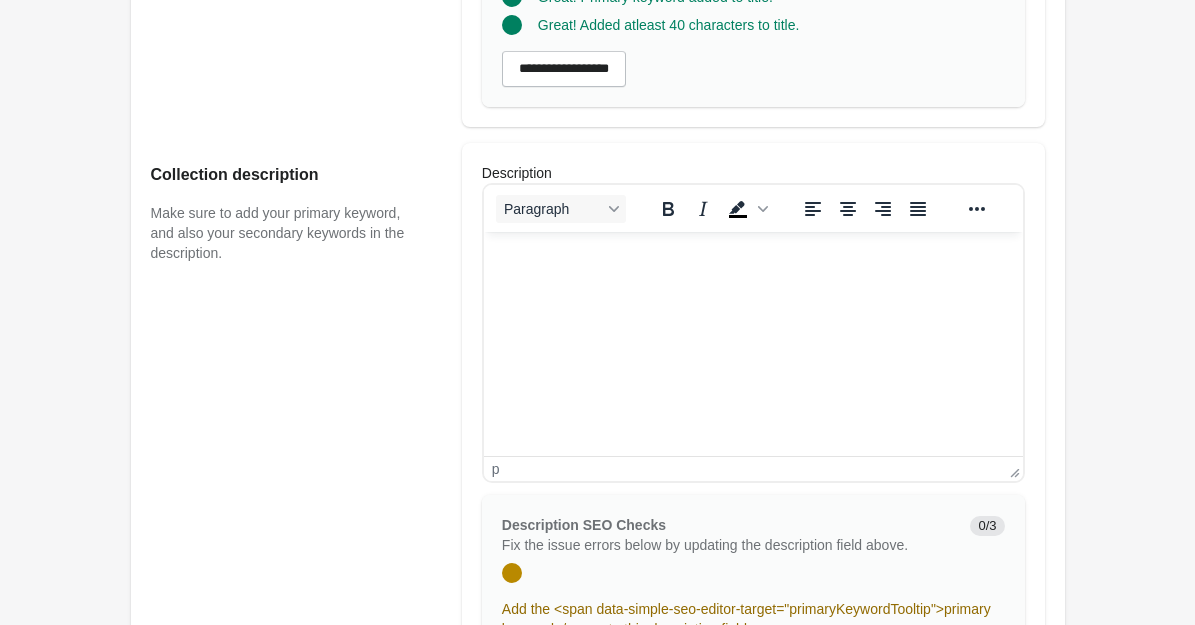 type on "**********" 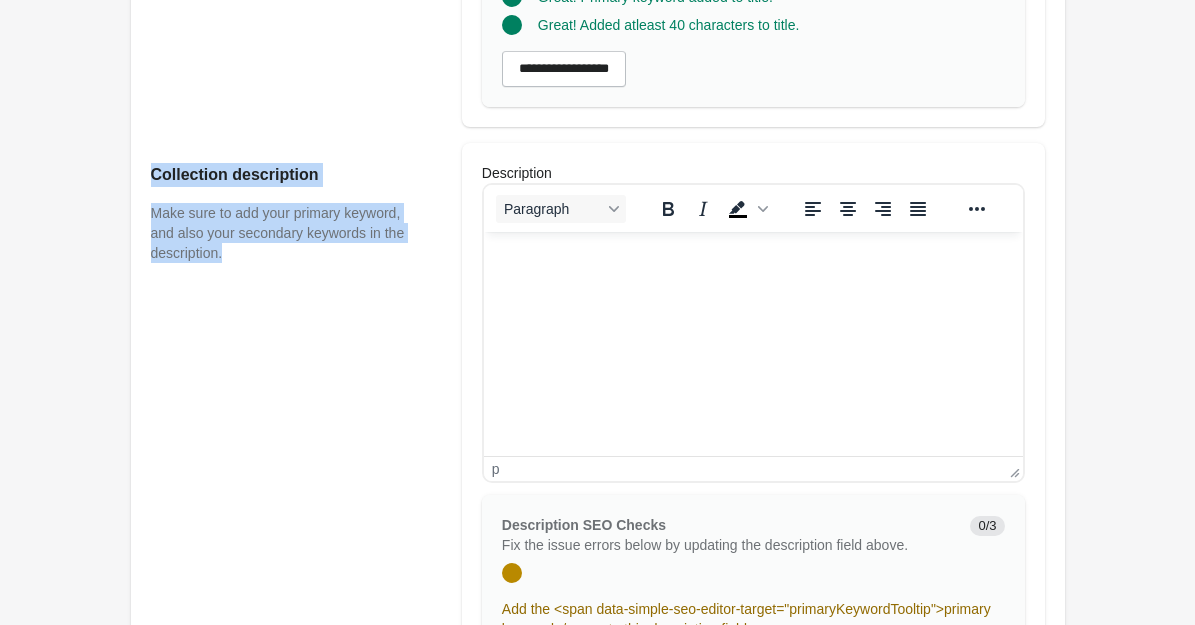 drag, startPoint x: 151, startPoint y: 193, endPoint x: 267, endPoint y: 280, distance: 145 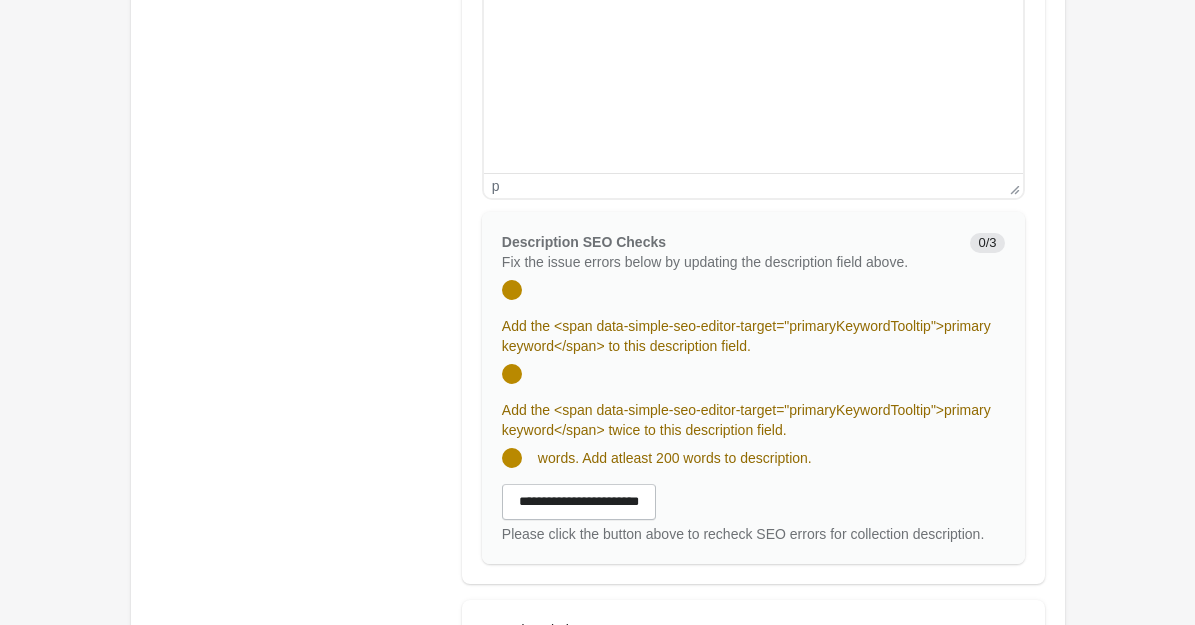 scroll, scrollTop: 952, scrollLeft: 0, axis: vertical 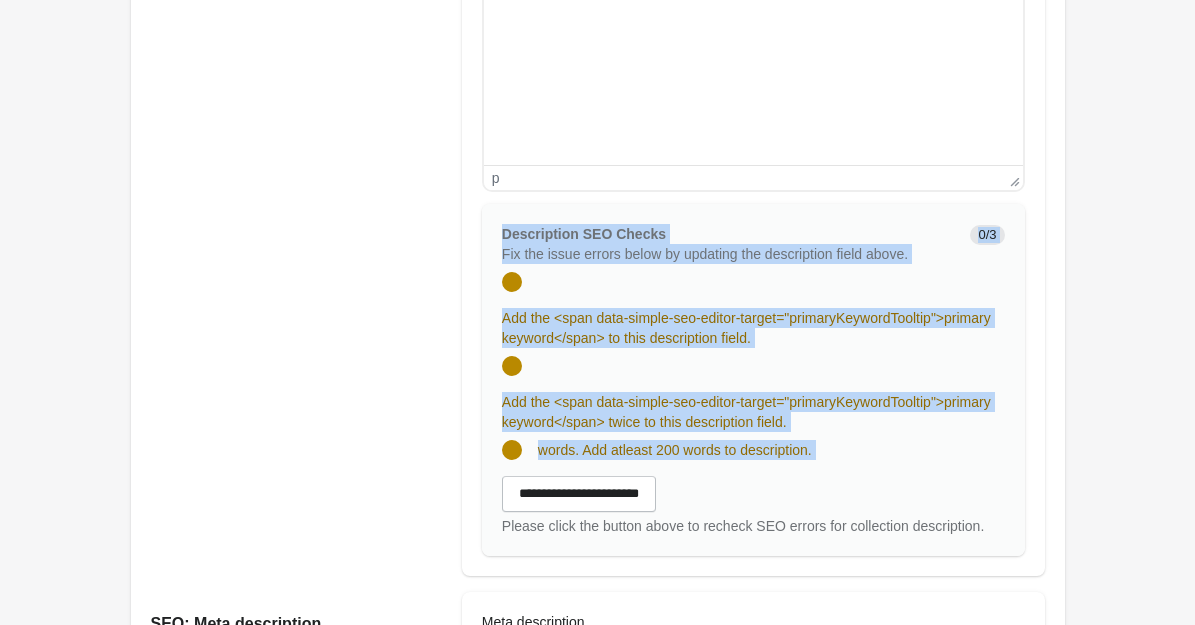 drag, startPoint x: 502, startPoint y: 252, endPoint x: 759, endPoint y: 519, distance: 370.59143 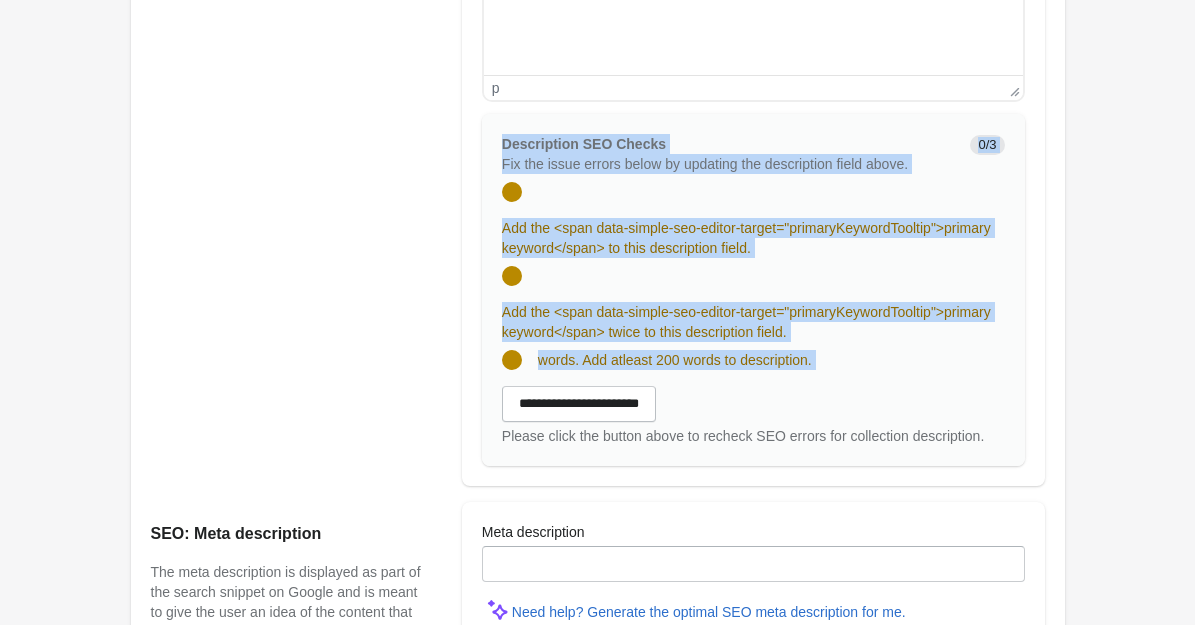 scroll, scrollTop: 1046, scrollLeft: 0, axis: vertical 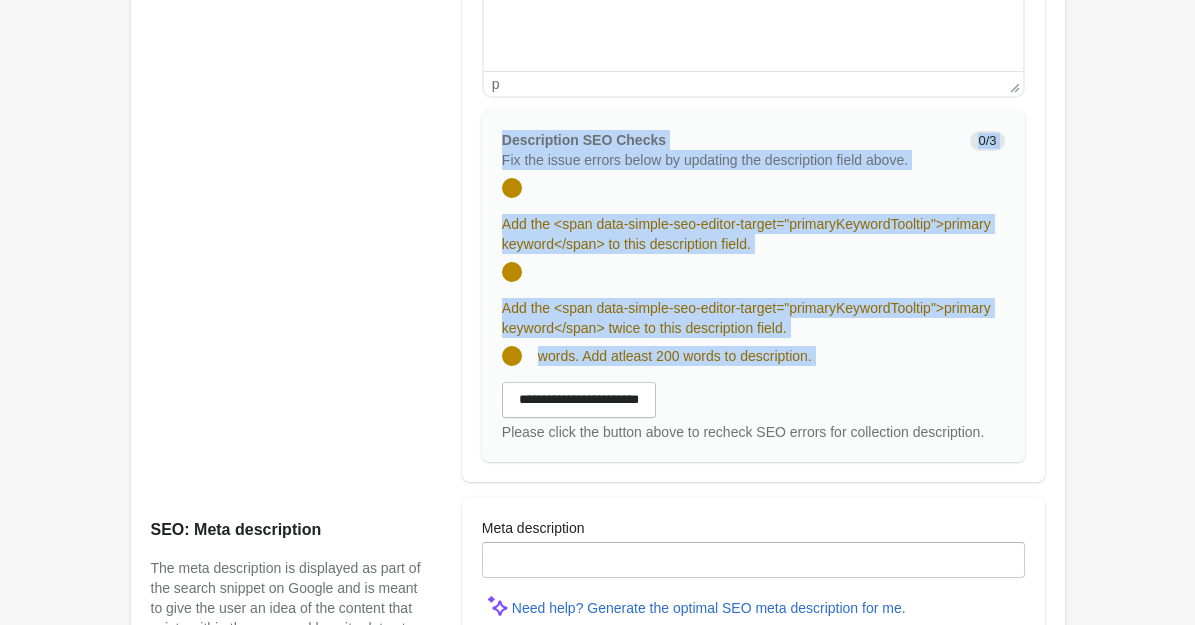 copy on "Description SEO Checks
Fix the issue errors below by updating the description field above.
0/3
Add the <span data-simple-seo-editor-target="primaryKeywordTooltip">primary keyword</span> to this description field.
Add the <span data-simple-seo-editor-target="primaryKeywordTooltip">primary keyword</span> twice to this description field.
words. Add atleast 200 words to description." 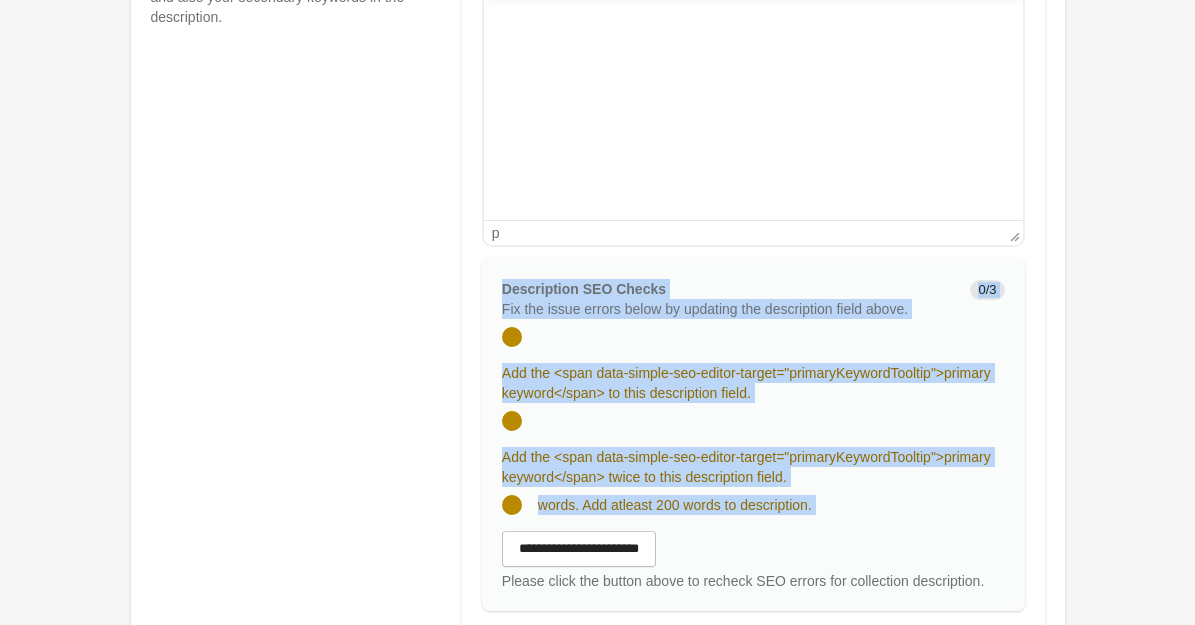 scroll, scrollTop: 826, scrollLeft: 0, axis: vertical 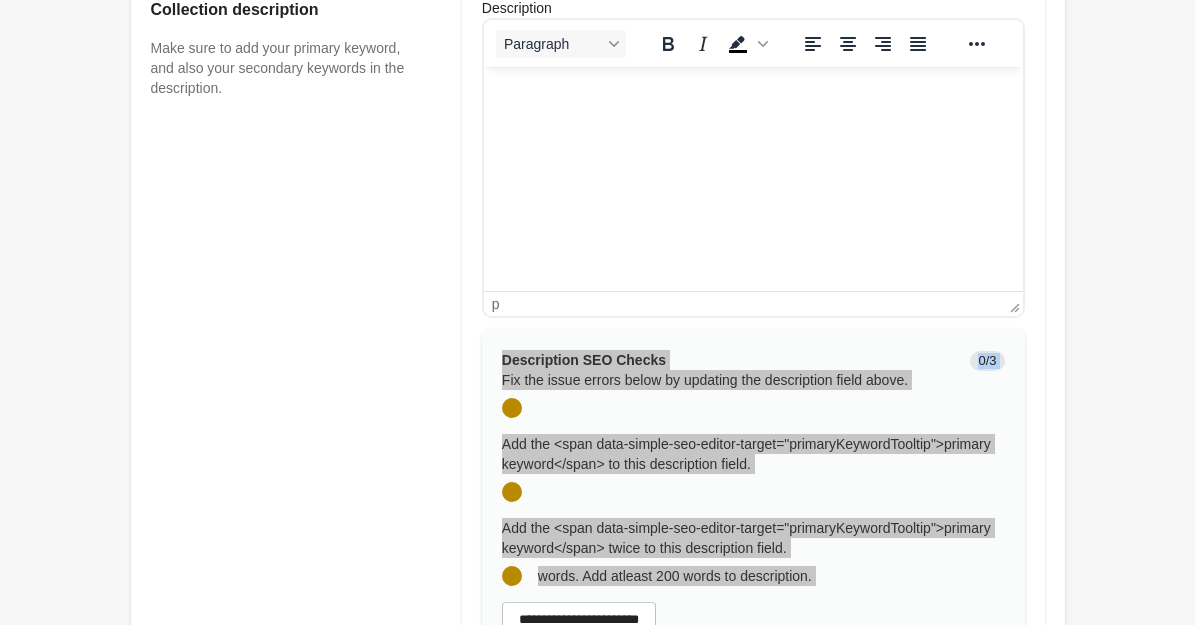 click at bounding box center [752, 94] 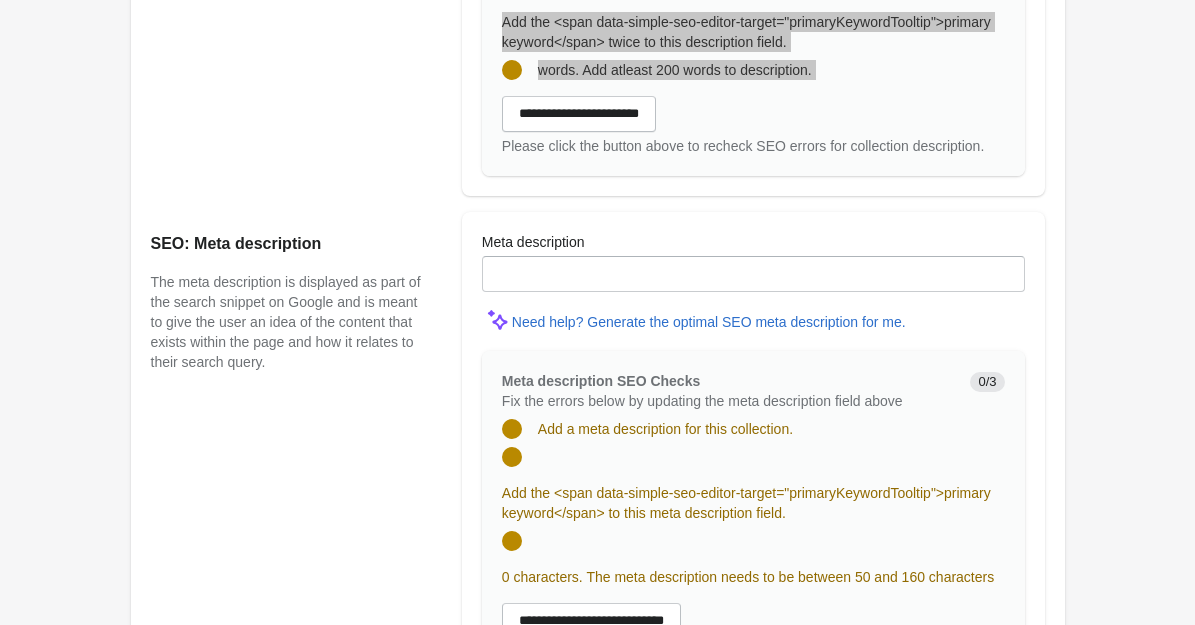 scroll, scrollTop: 1307, scrollLeft: 0, axis: vertical 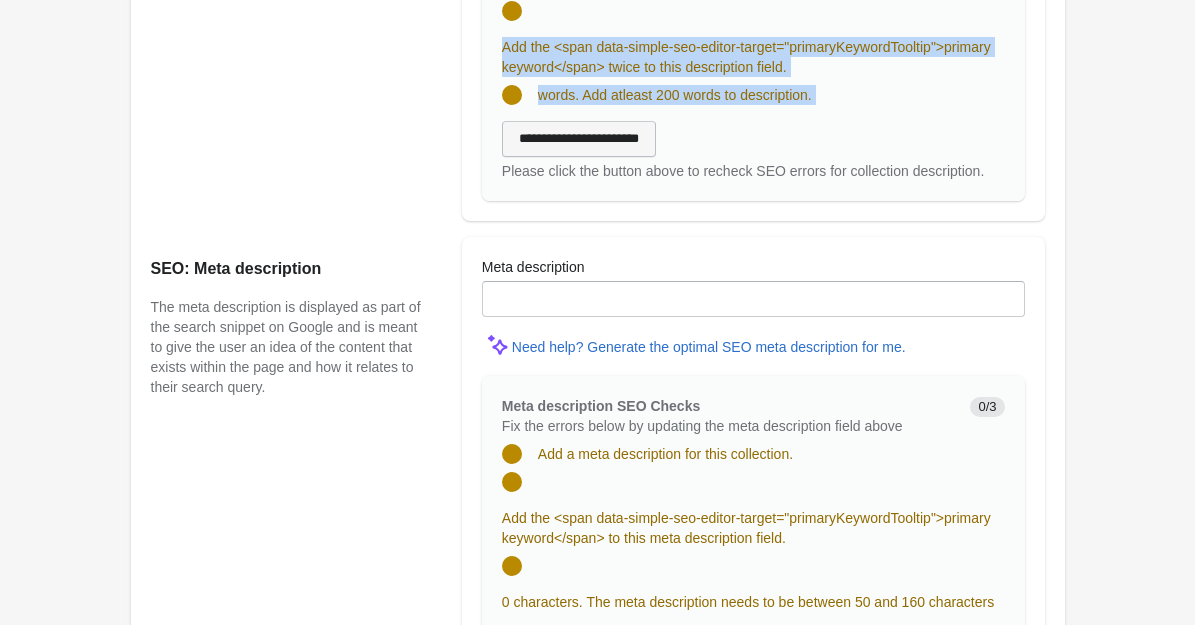 click on "**********" at bounding box center [579, 139] 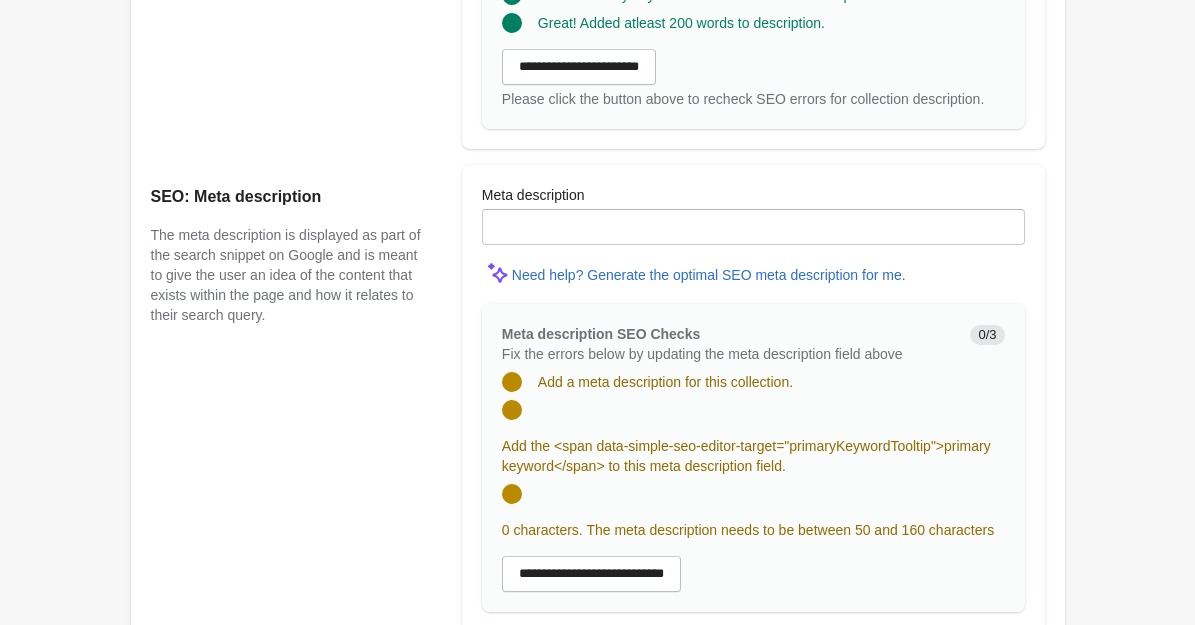 scroll, scrollTop: 1269, scrollLeft: 0, axis: vertical 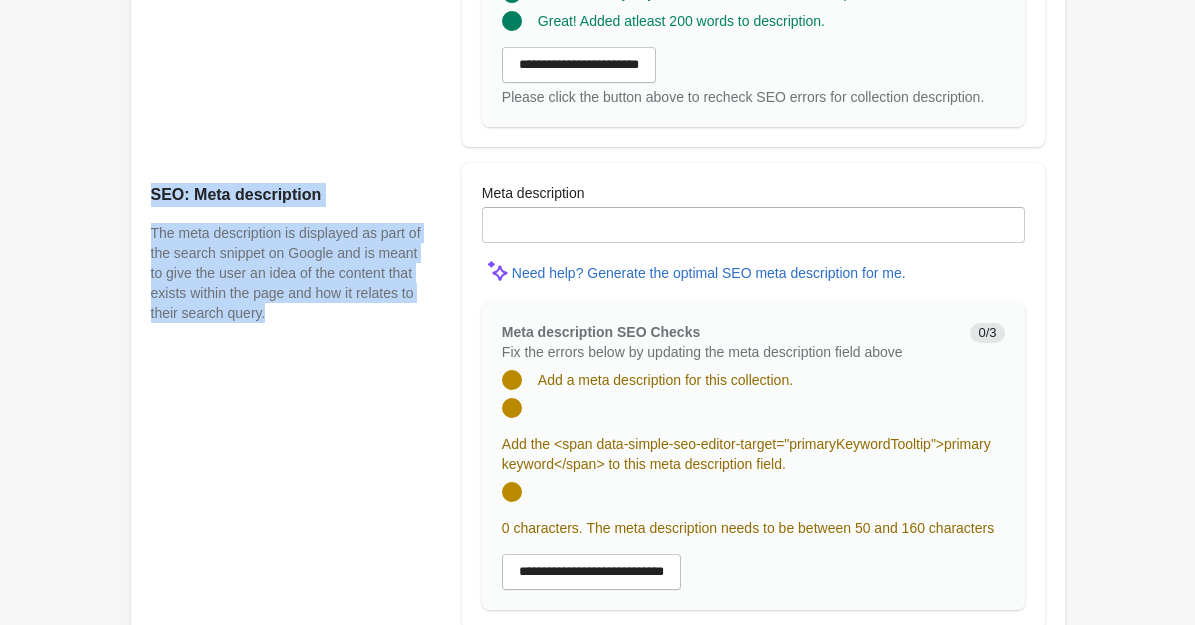 drag, startPoint x: 154, startPoint y: 230, endPoint x: 417, endPoint y: 348, distance: 288.25858 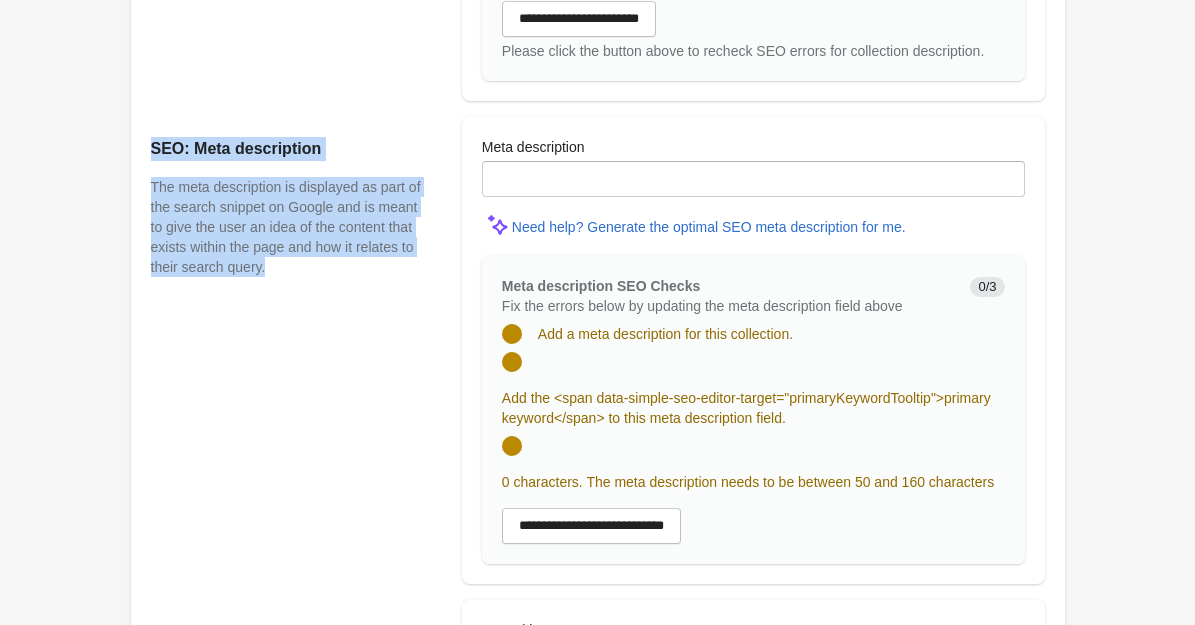 scroll, scrollTop: 1337, scrollLeft: 0, axis: vertical 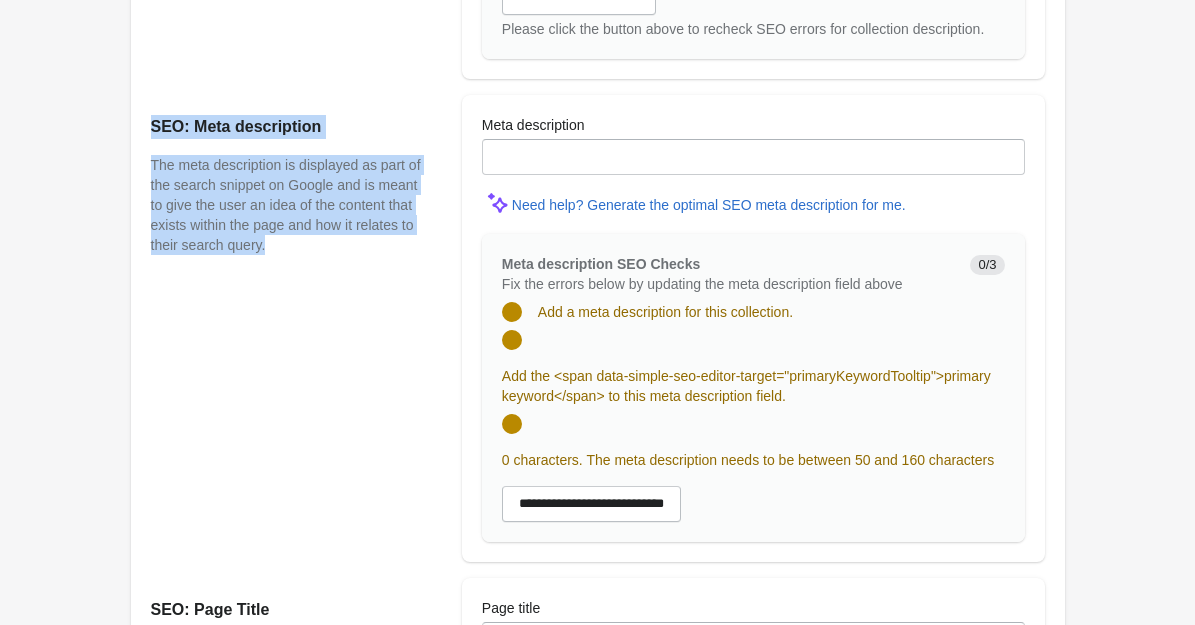 copy on "SEO: Meta description
The meta description is displayed as part of the search snippet on Google and is meant to give the user an idea of the content that exists within the page and how it relates to their search query." 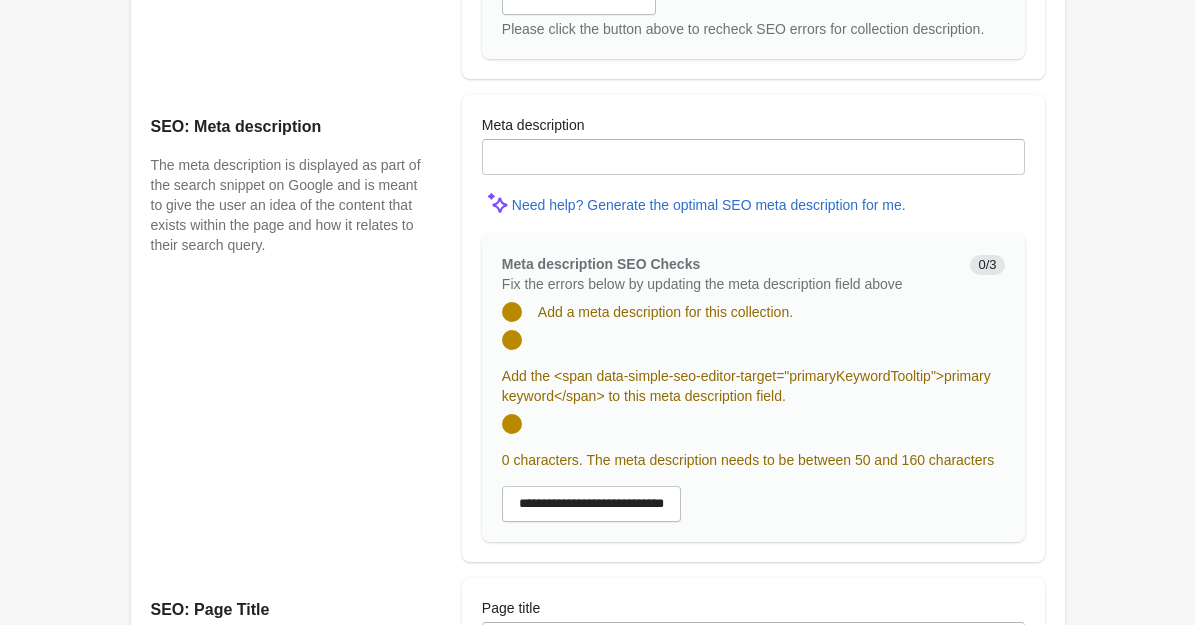 click on "Meta description SEO Checks" at bounding box center [601, 264] 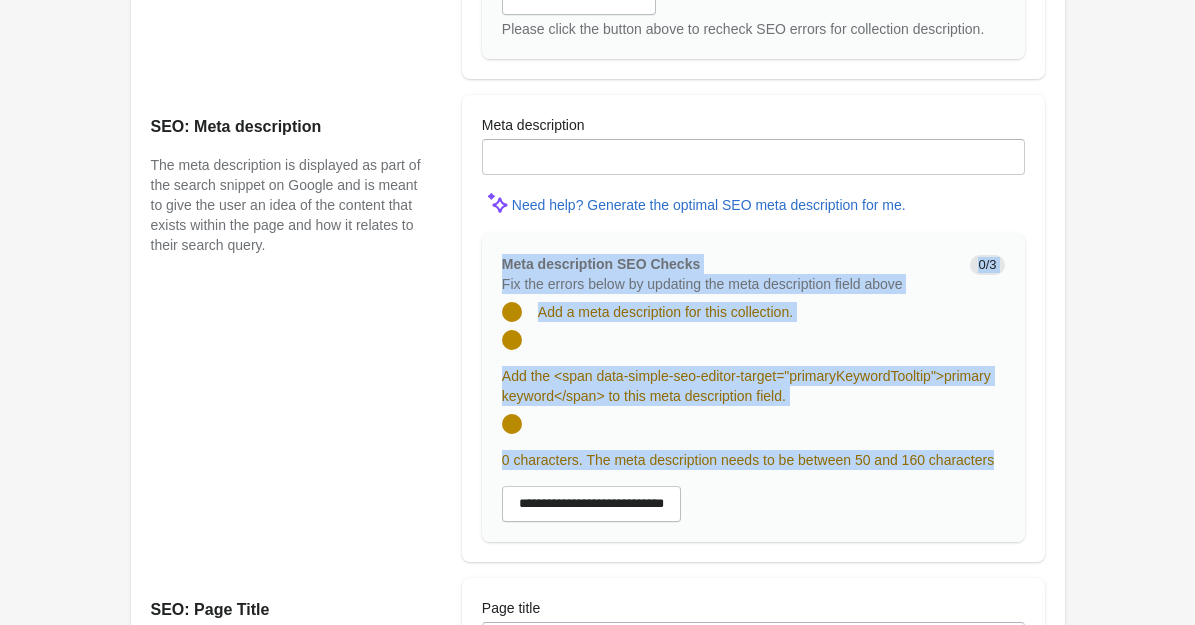drag, startPoint x: 503, startPoint y: 302, endPoint x: 1029, endPoint y: 523, distance: 570.54095 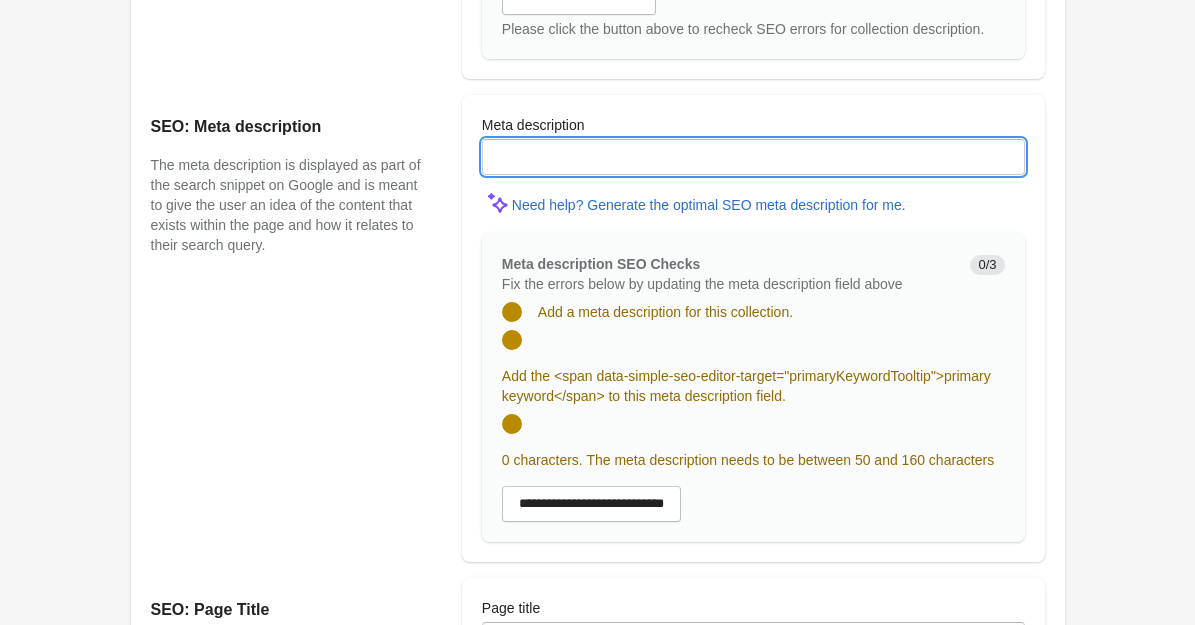 click on "Meta description" at bounding box center (753, 157) 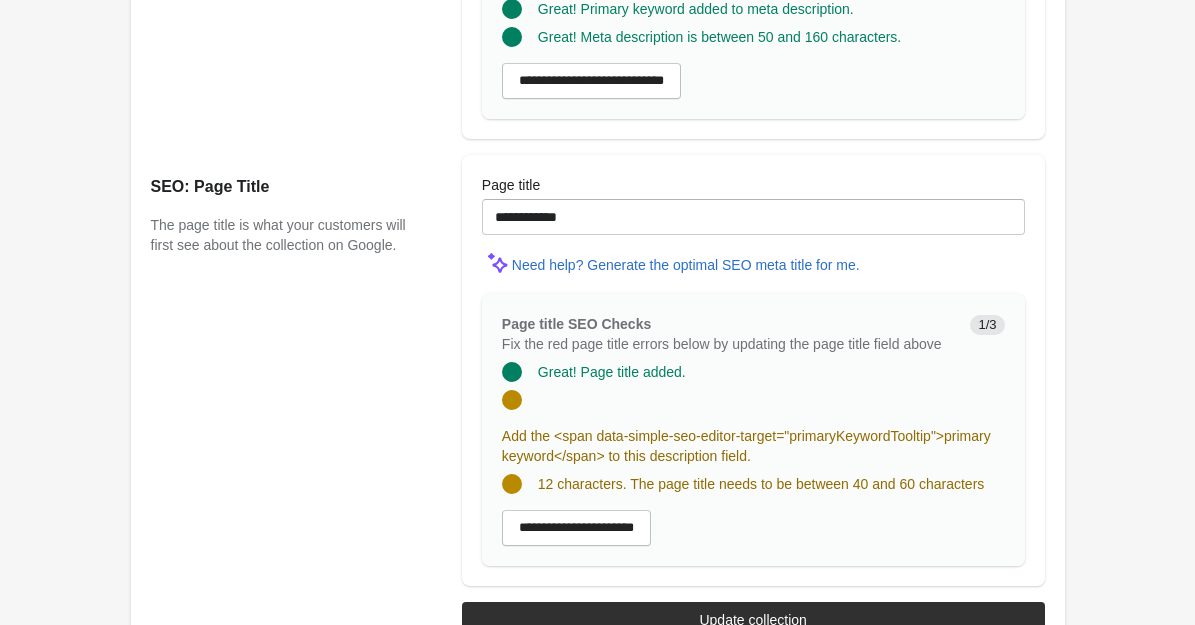 scroll, scrollTop: 1688, scrollLeft: 0, axis: vertical 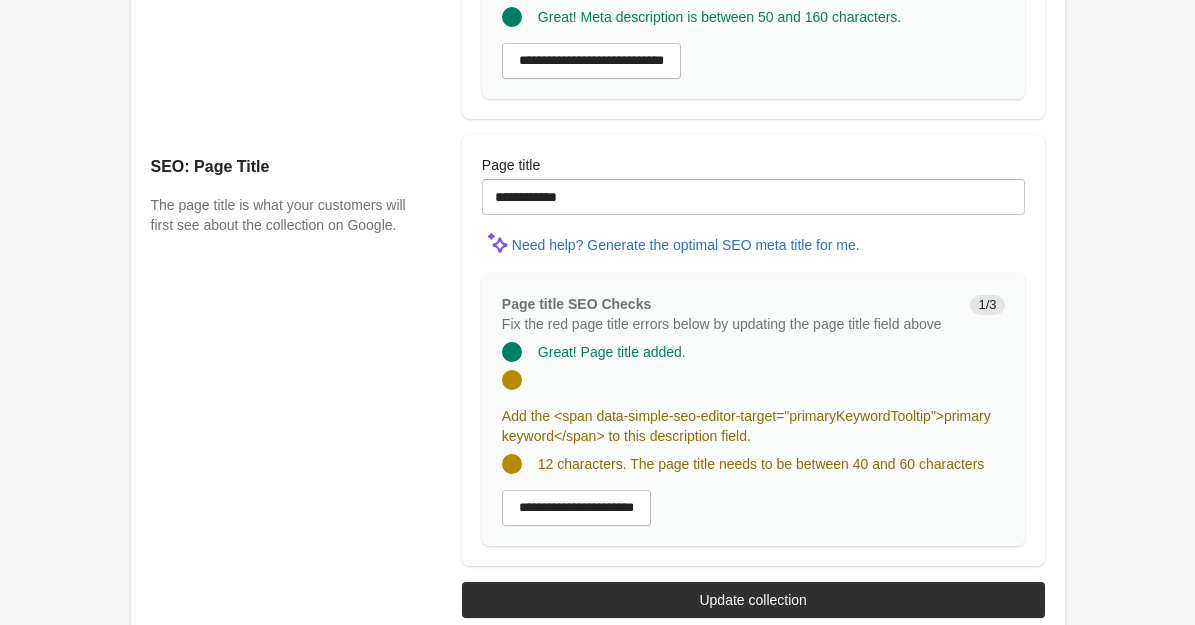 type on "**********" 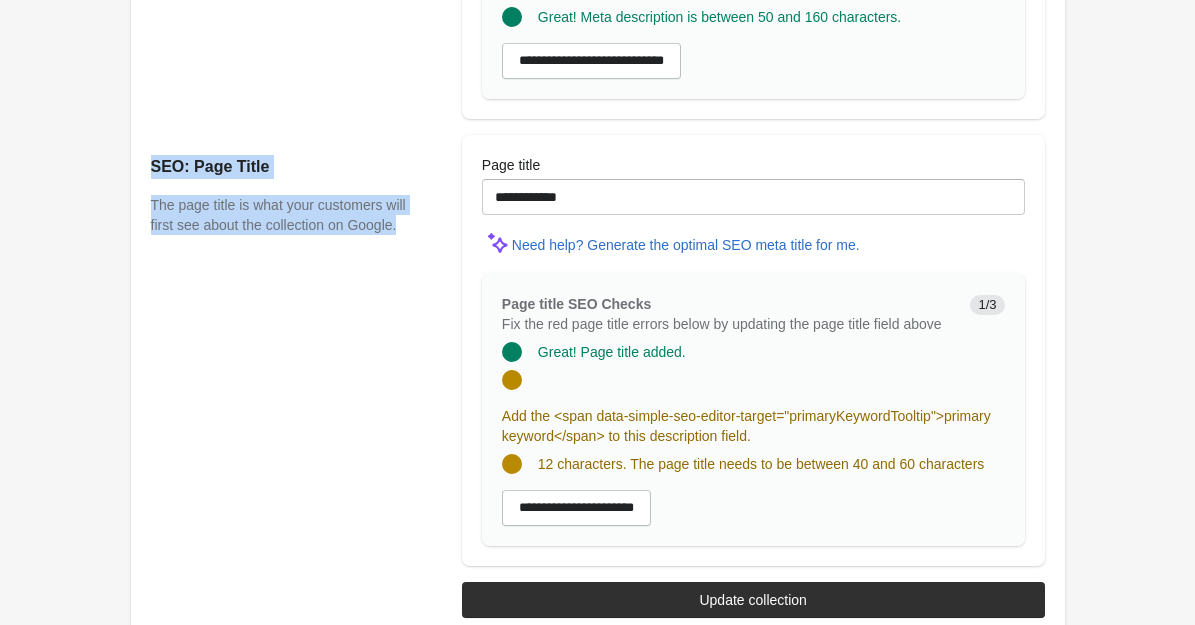 drag, startPoint x: 154, startPoint y: 202, endPoint x: 420, endPoint y: 273, distance: 275.31256 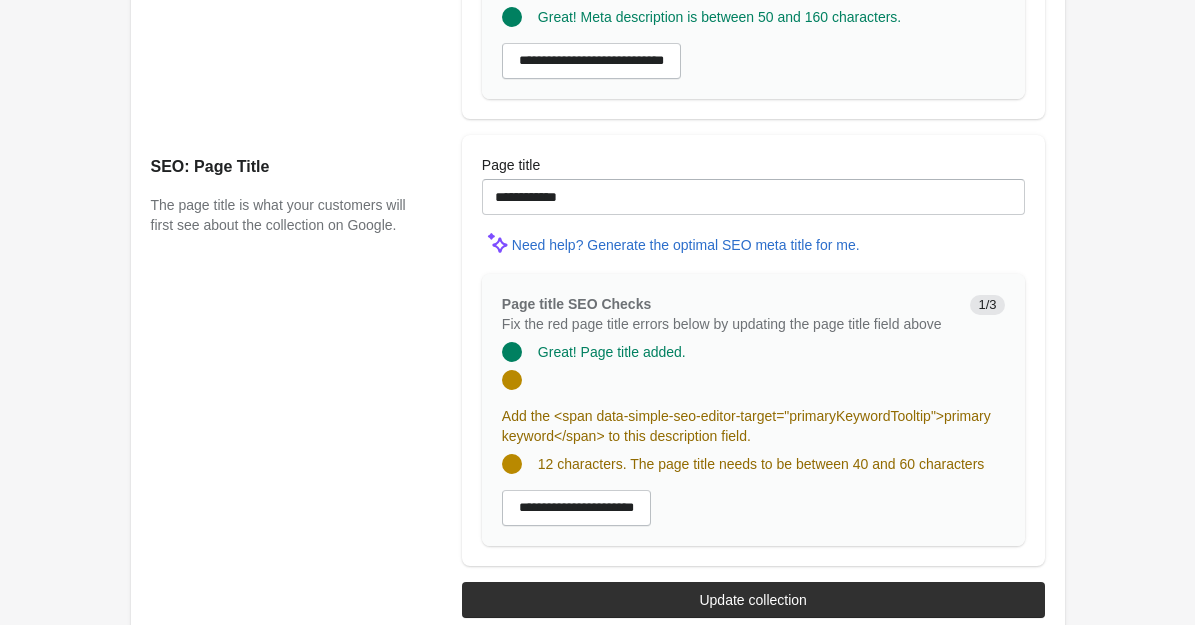 click on "Fix the red page title errors below by updating the page title field above" at bounding box center [728, 324] 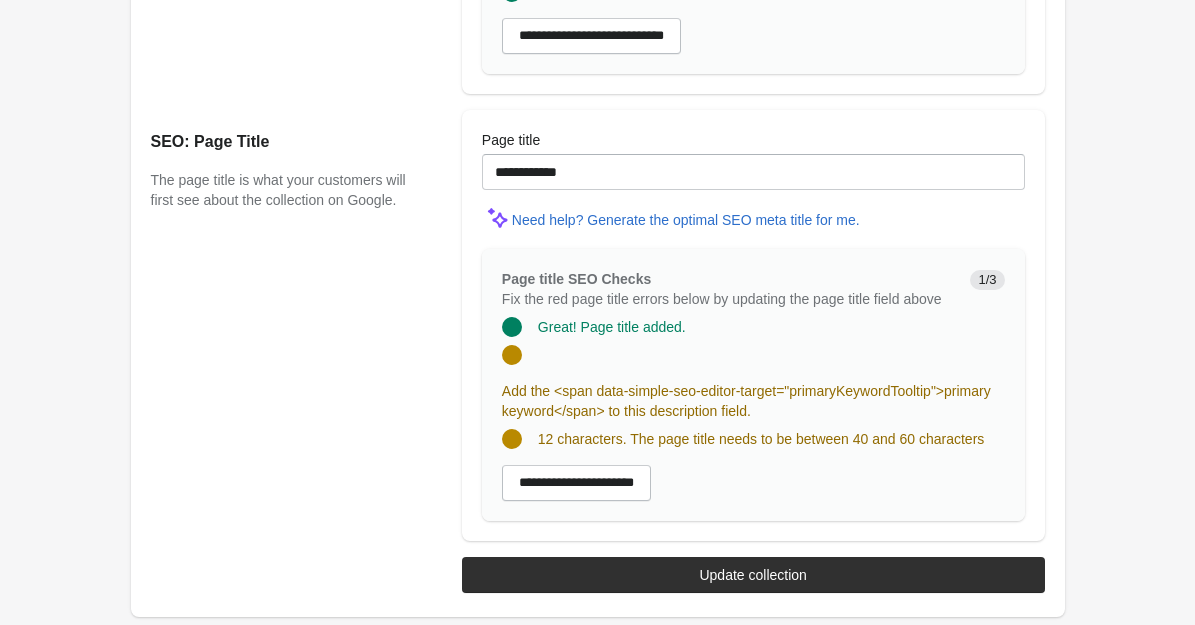 scroll, scrollTop: 1809, scrollLeft: 0, axis: vertical 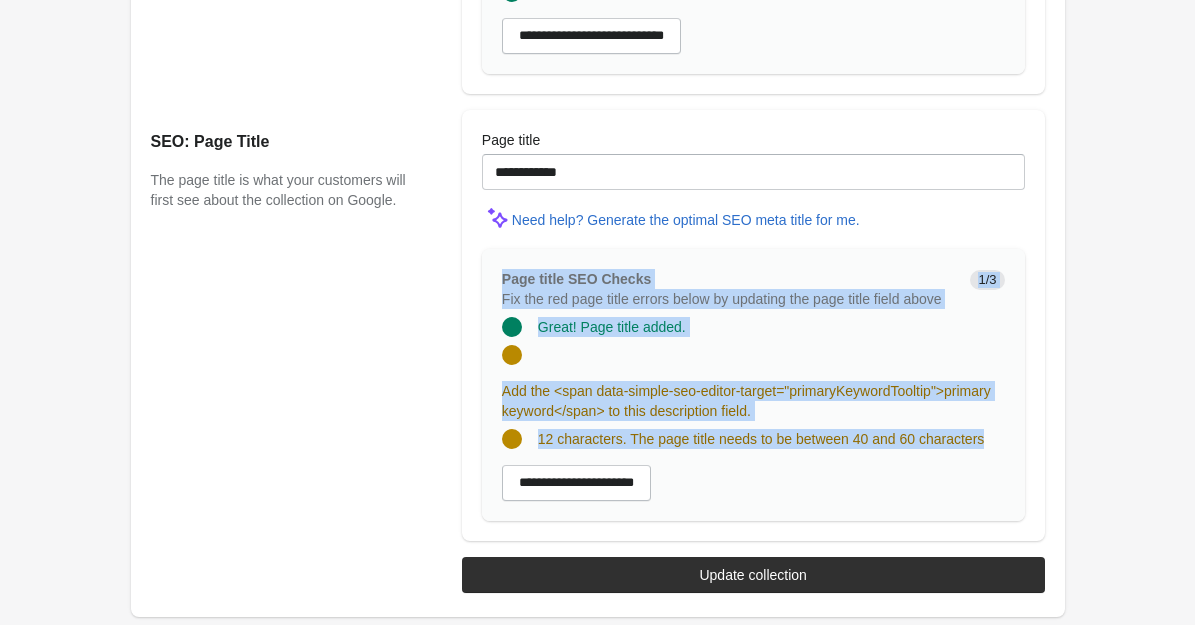 drag, startPoint x: 503, startPoint y: 221, endPoint x: 1013, endPoint y: 439, distance: 554.6386 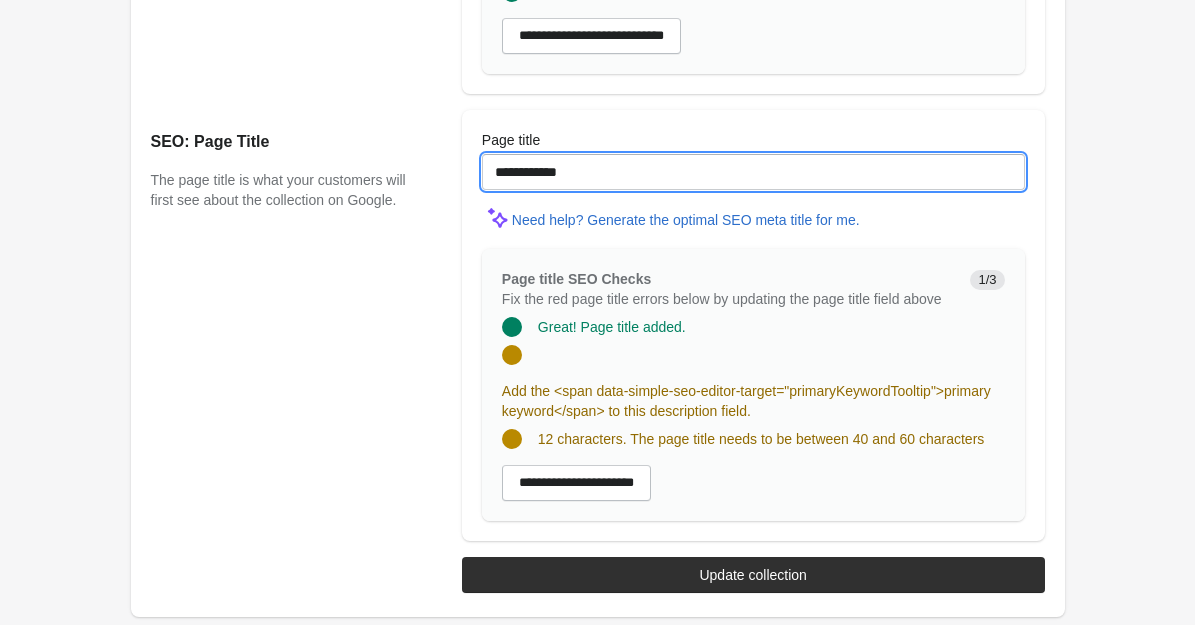 click on "**********" at bounding box center [753, 172] 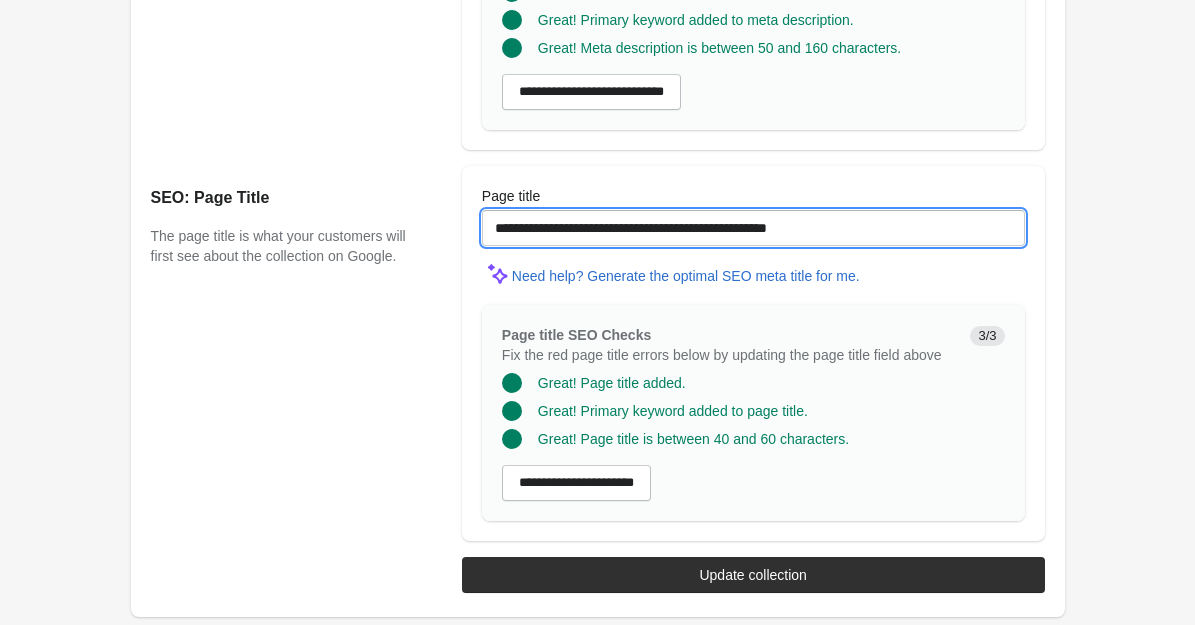 scroll, scrollTop: 1733, scrollLeft: 0, axis: vertical 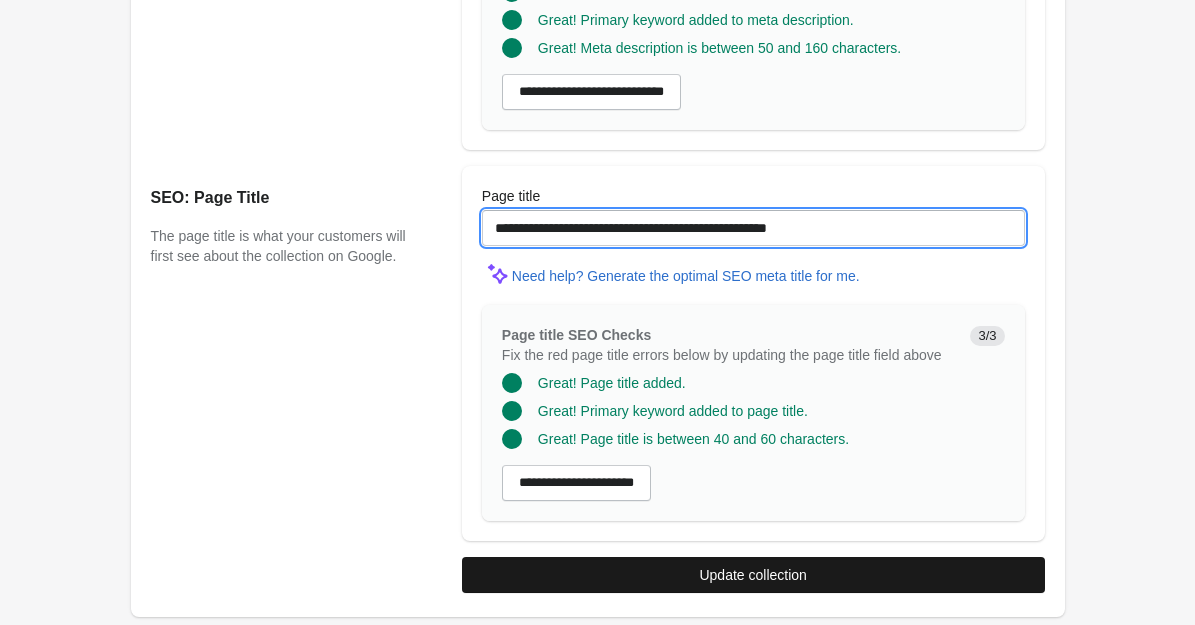 type on "**********" 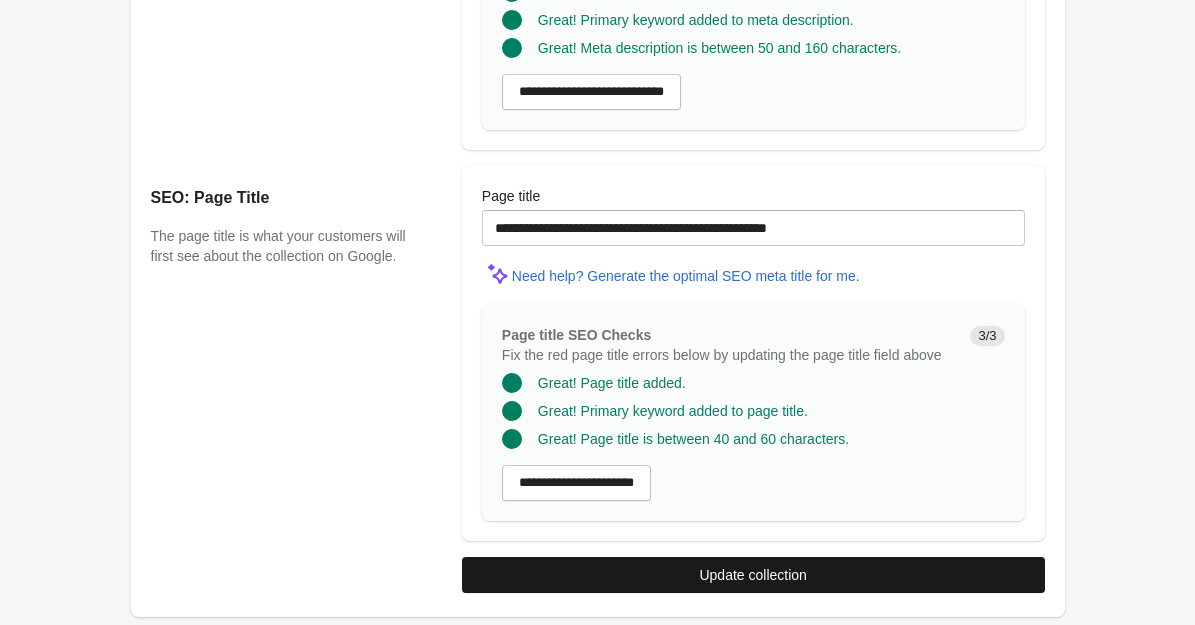 click on "Update collection" at bounding box center (752, 575) 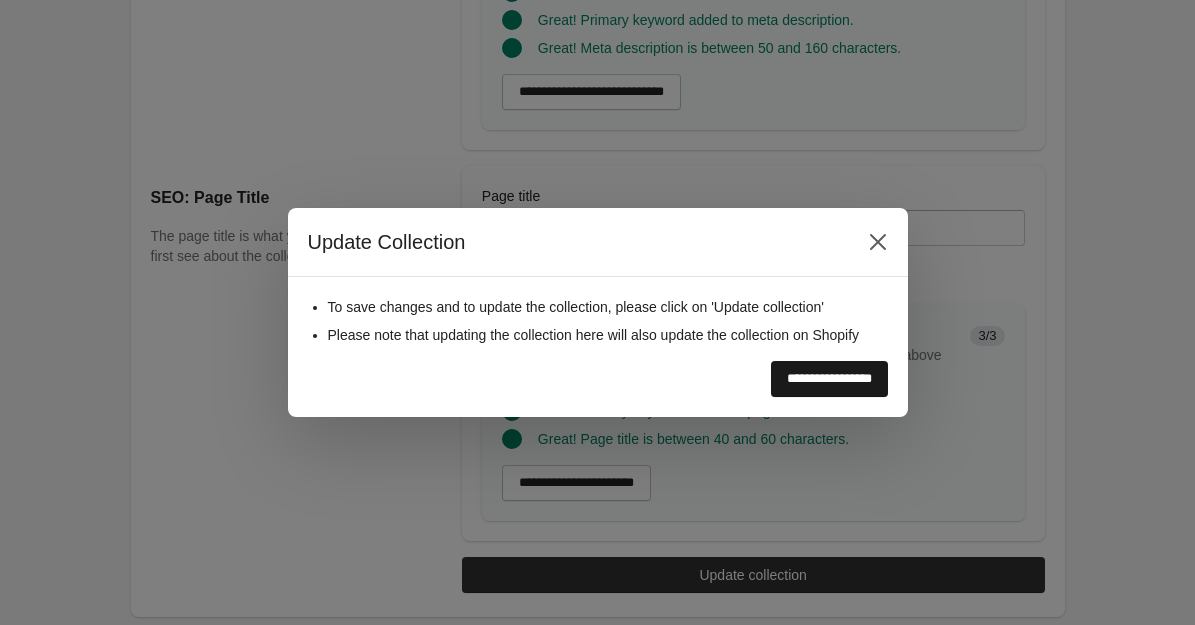 click on "**********" at bounding box center [829, 379] 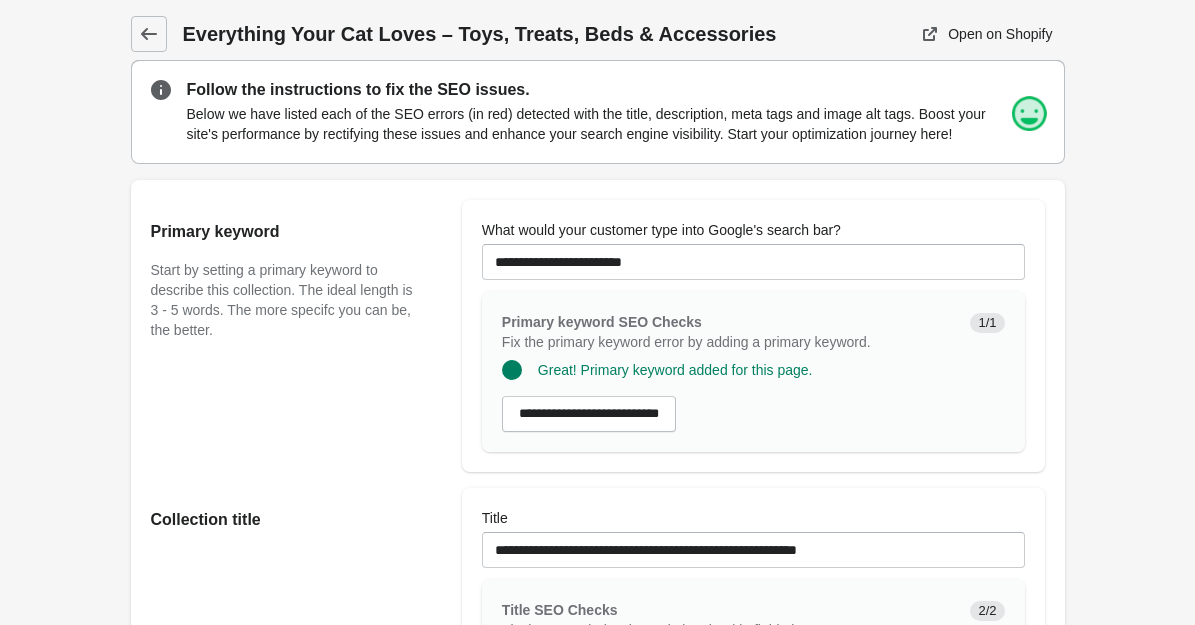 scroll, scrollTop: 0, scrollLeft: 0, axis: both 